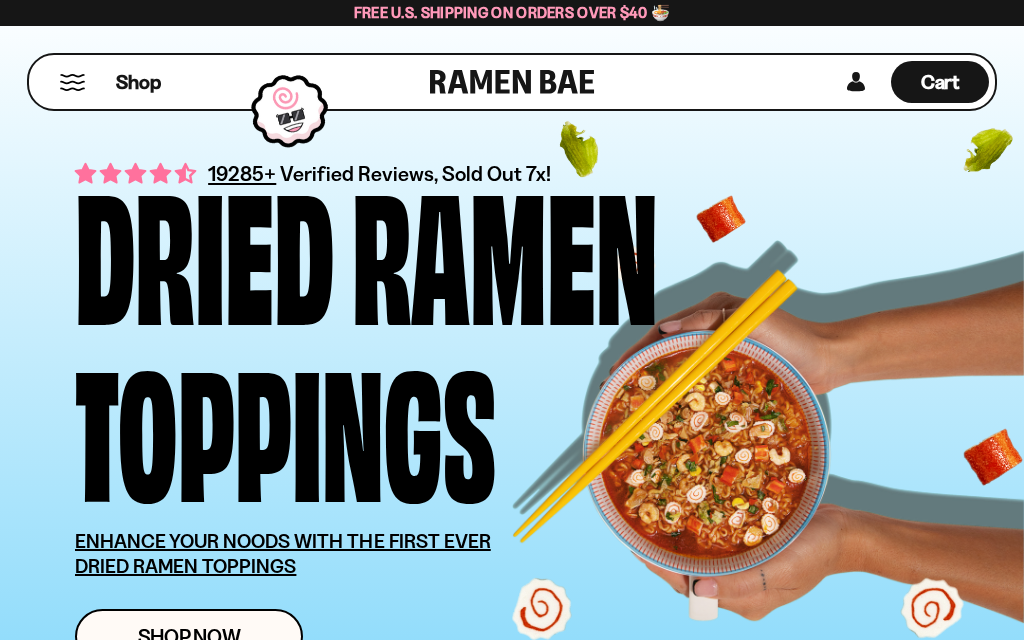 scroll, scrollTop: 0, scrollLeft: 0, axis: both 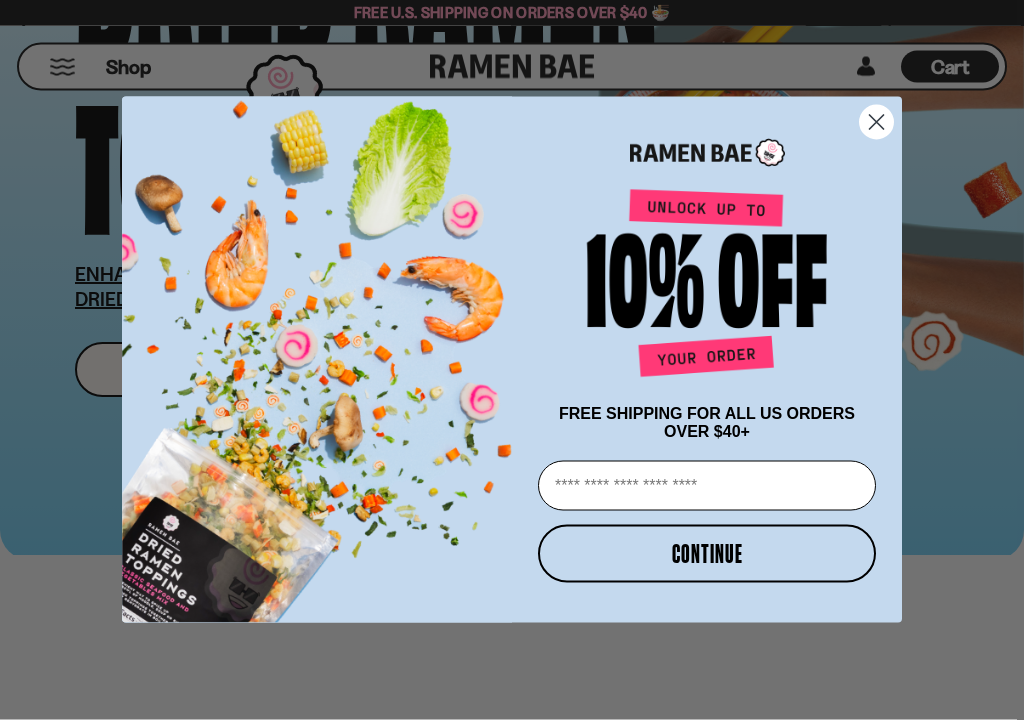 click 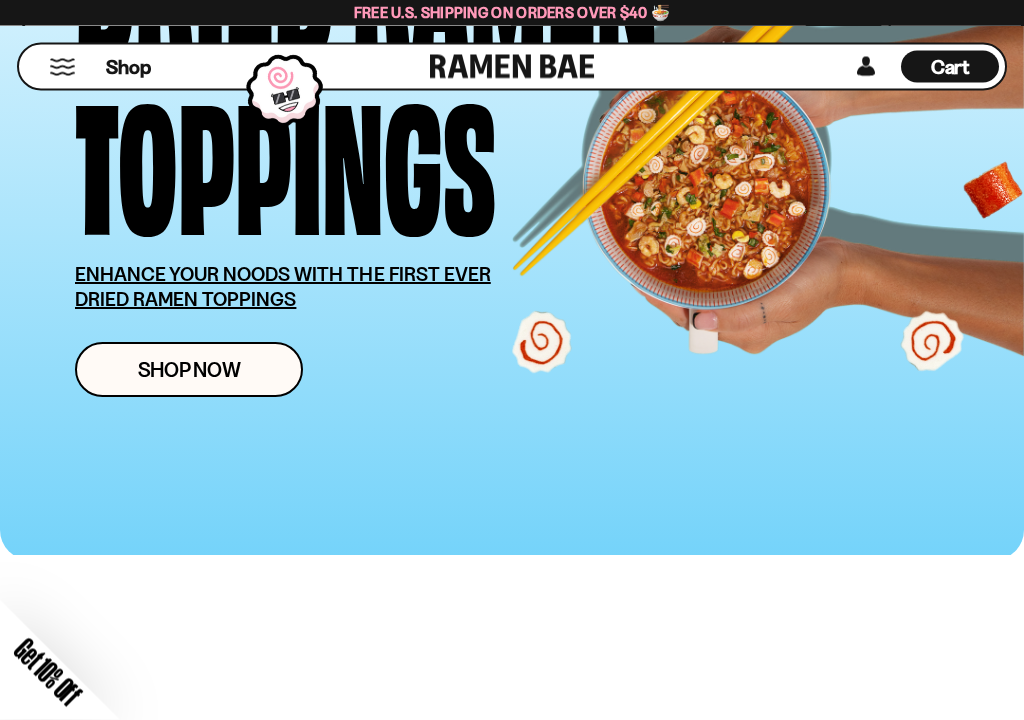 scroll, scrollTop: 267, scrollLeft: 0, axis: vertical 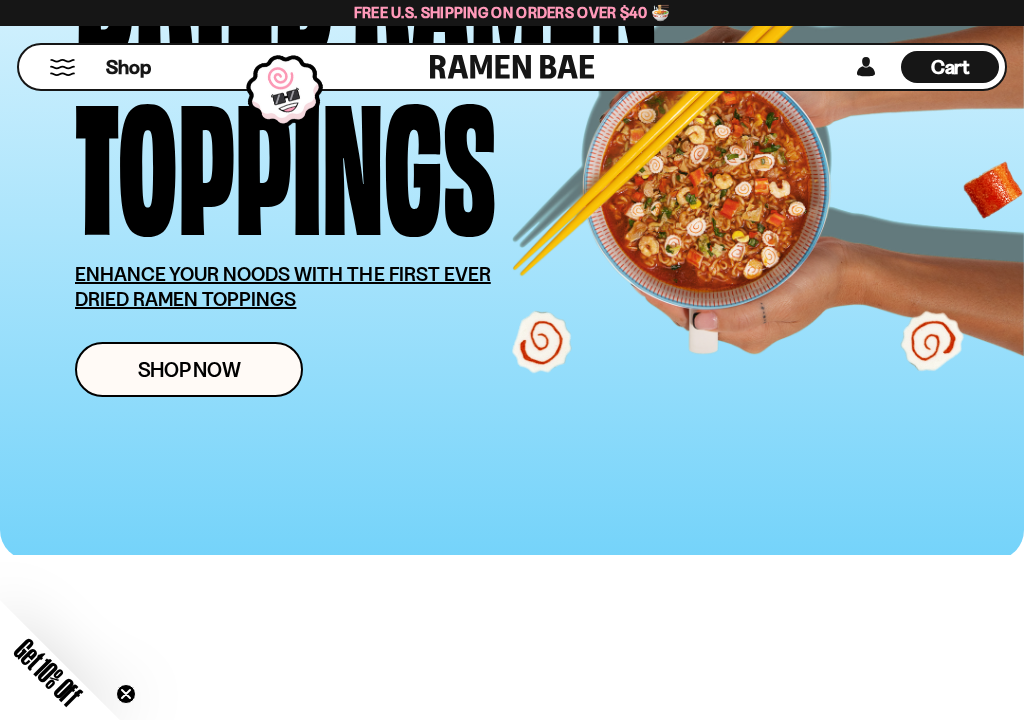 click on "Shop Now" at bounding box center (189, 369) 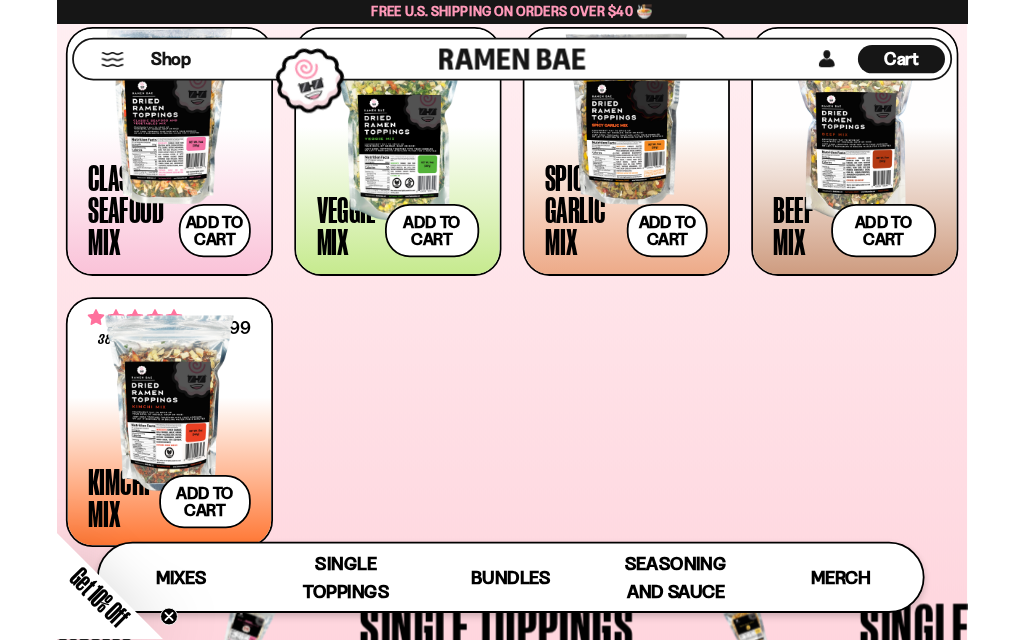 scroll, scrollTop: 668, scrollLeft: 0, axis: vertical 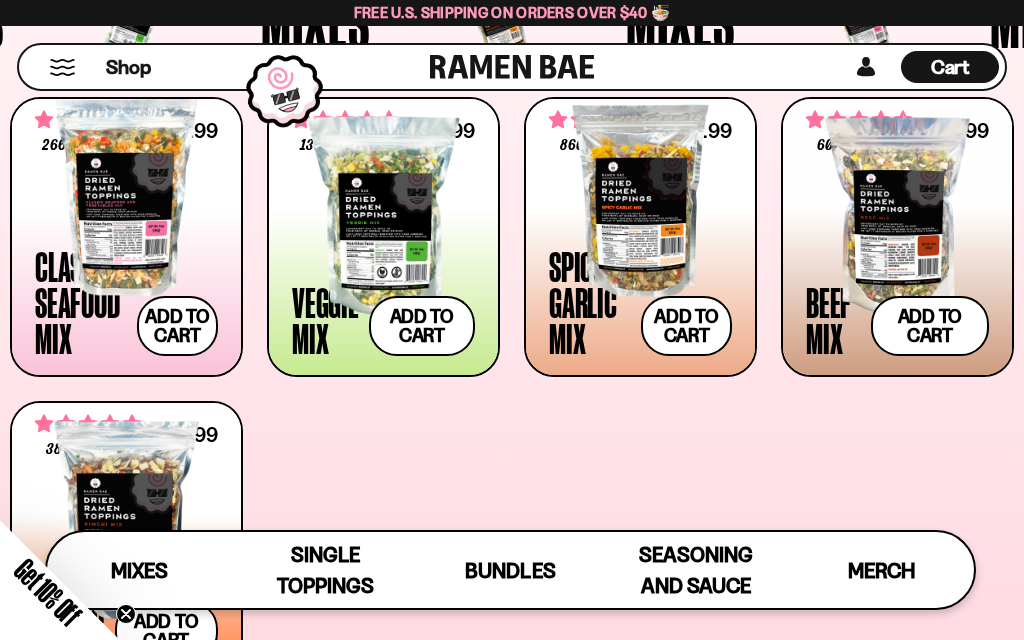 click at bounding box center [126, 197] 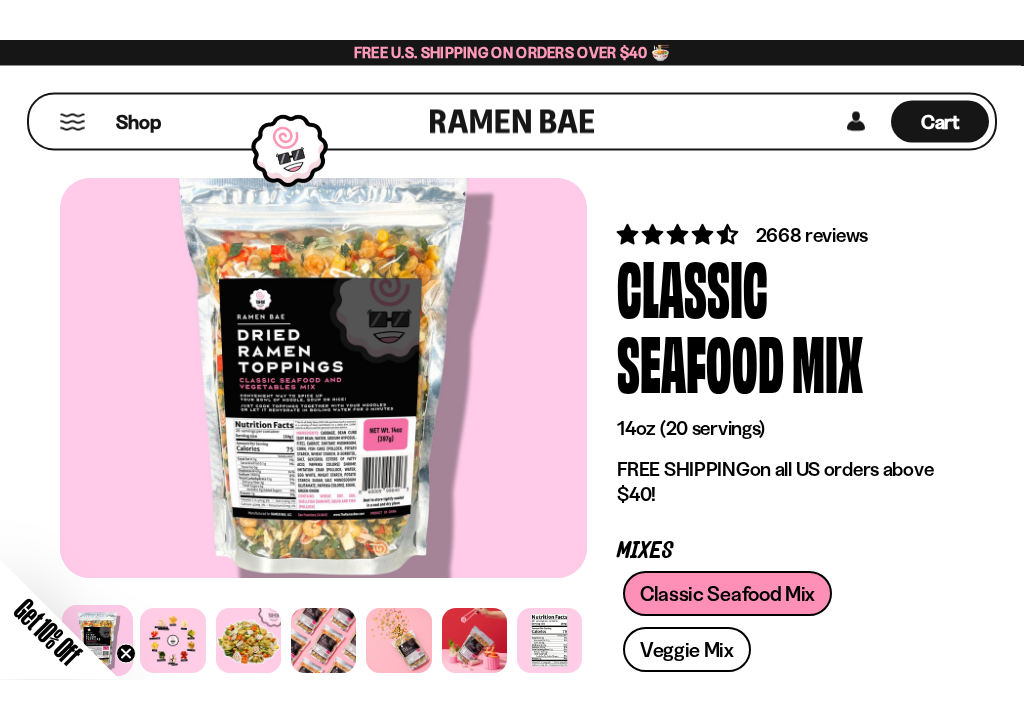 scroll, scrollTop: 0, scrollLeft: 0, axis: both 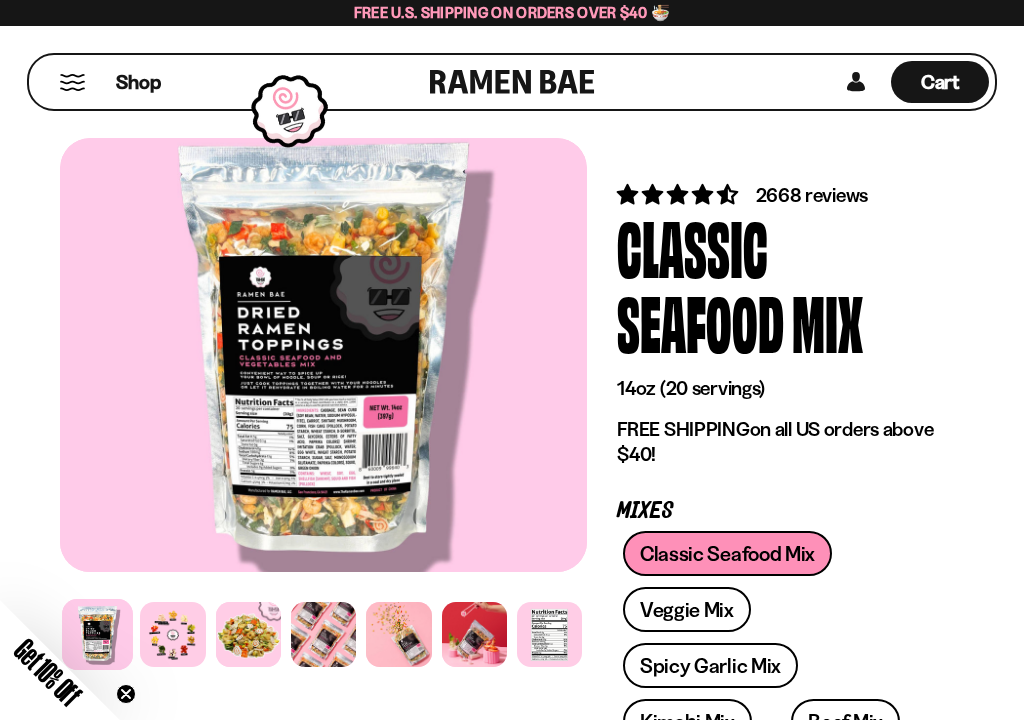 click on "Cart" at bounding box center (940, 82) 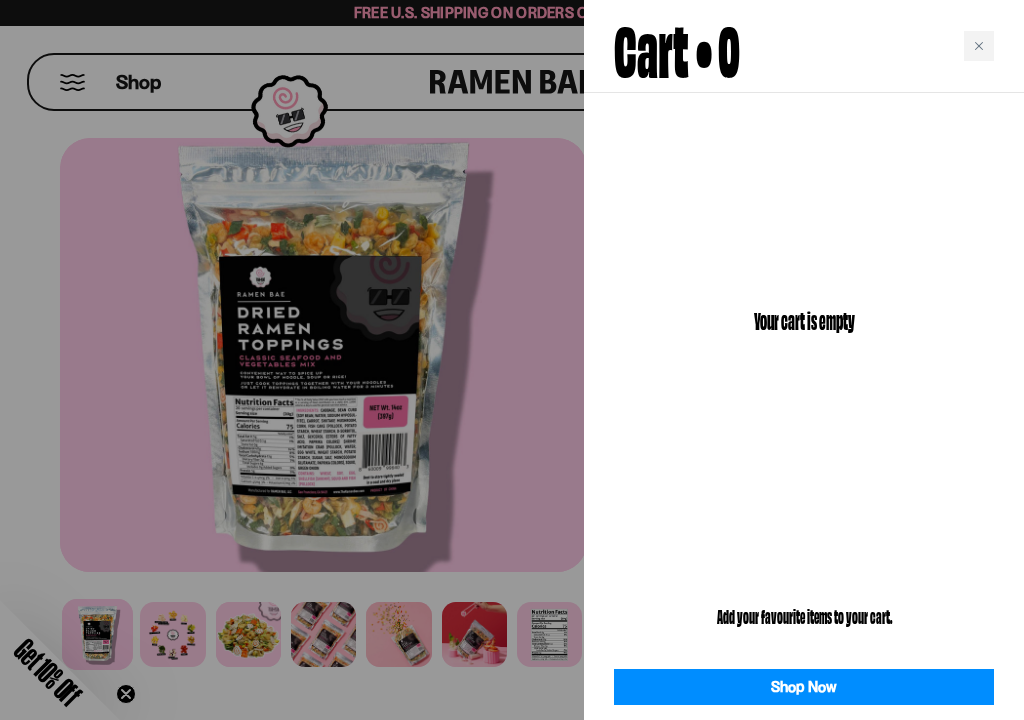 click 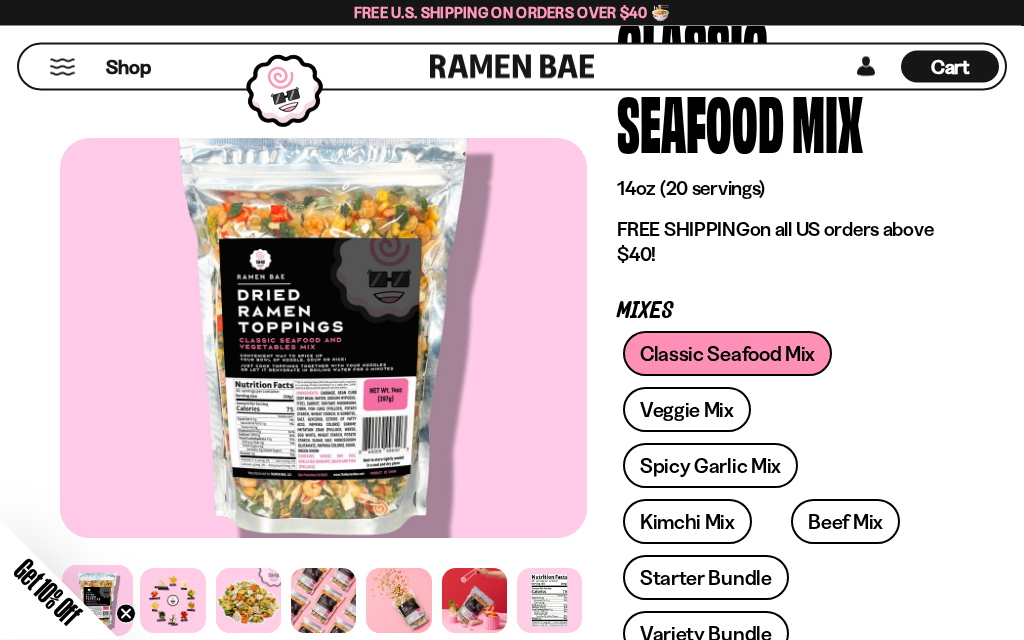 scroll, scrollTop: 198, scrollLeft: 0, axis: vertical 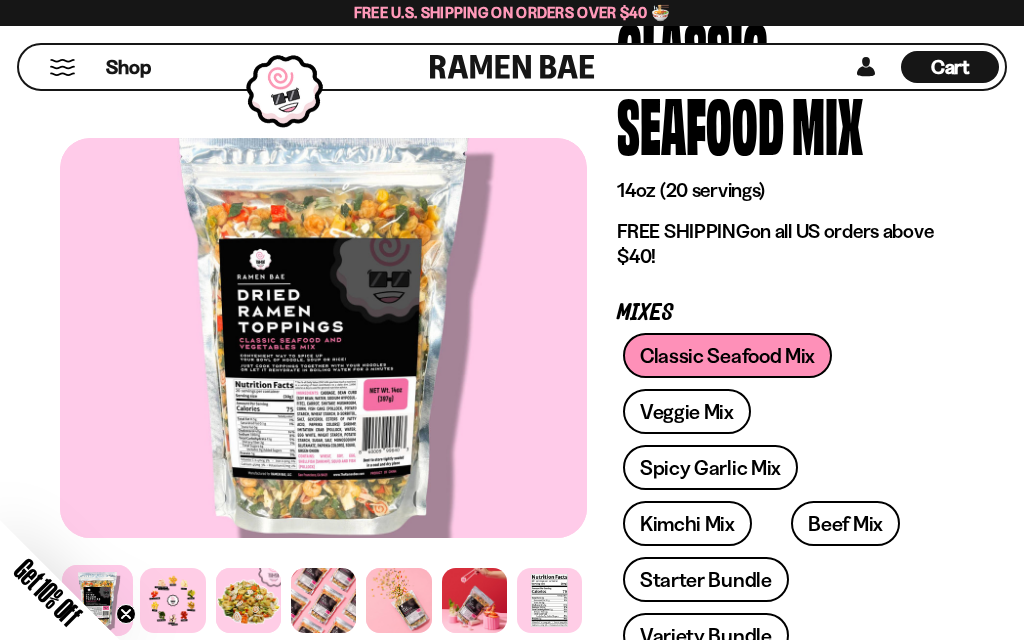 click on "Classic Seafood Mix
Veggie Mix
Spicy Garlic Mix
Kimchi Mix
Beef Mix" at bounding box center [775, 501] 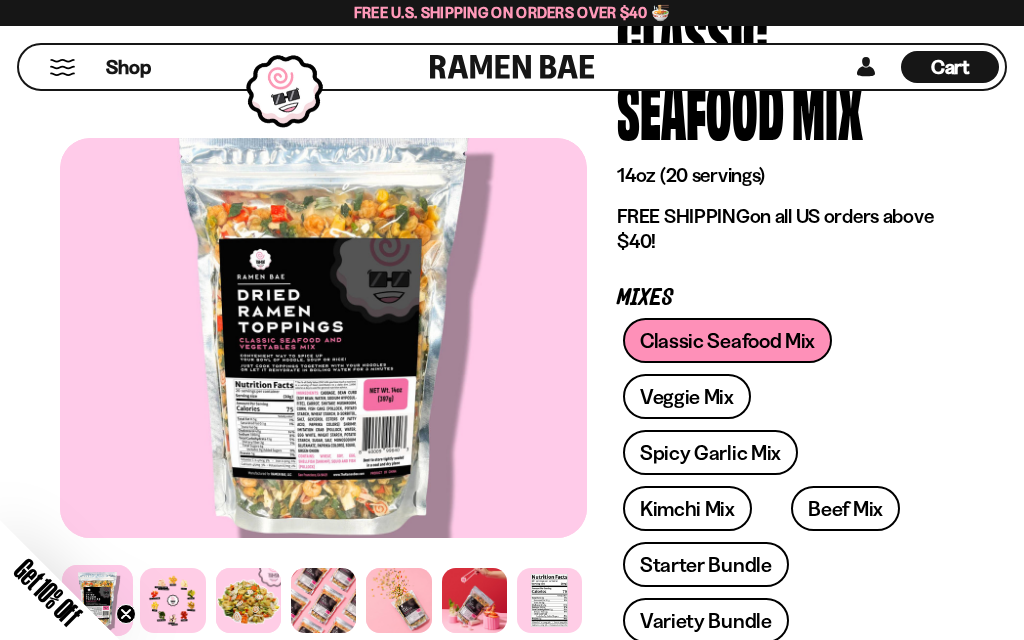 scroll, scrollTop: 204, scrollLeft: 0, axis: vertical 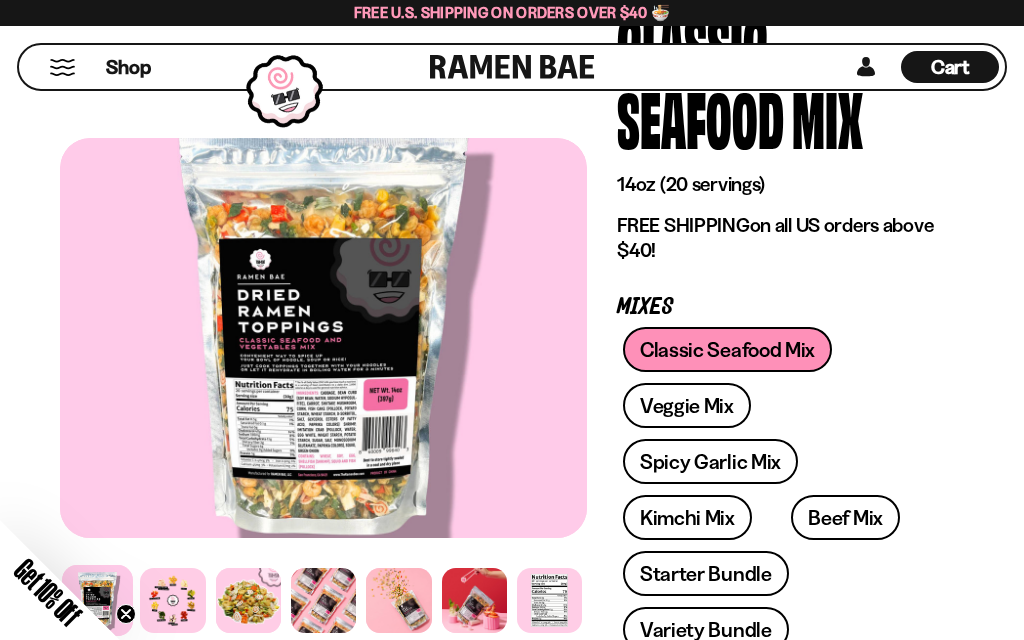 click on "Classic Seafood Mix
Veggie Mix
Spicy Garlic Mix
Kimchi Mix
Beef Mix" at bounding box center (775, 495) 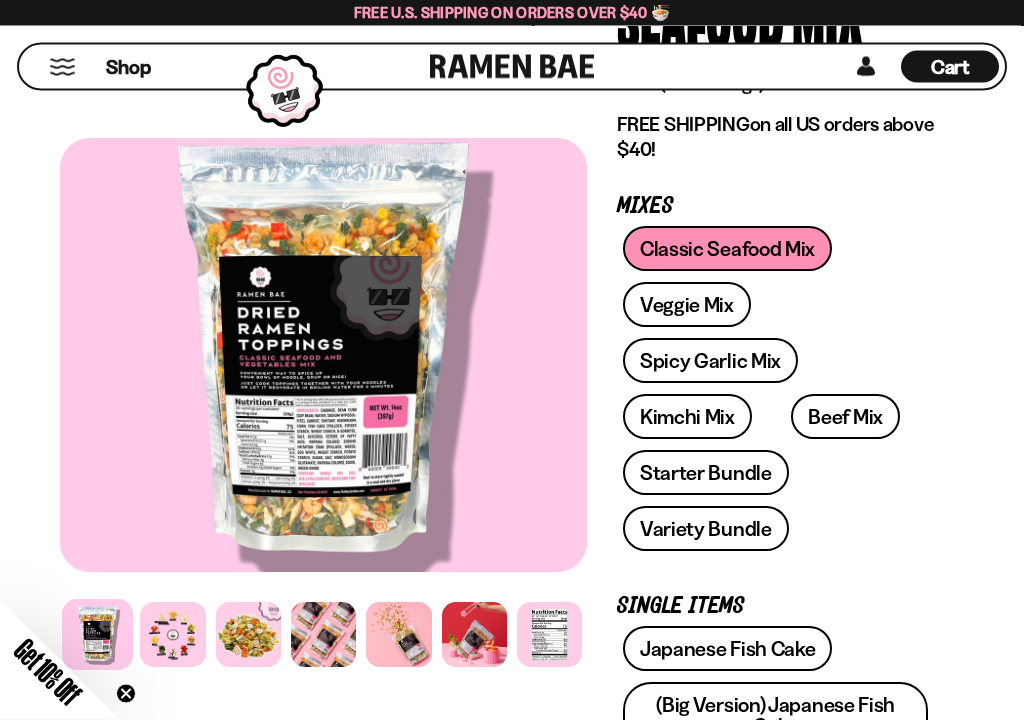 scroll, scrollTop: 305, scrollLeft: 0, axis: vertical 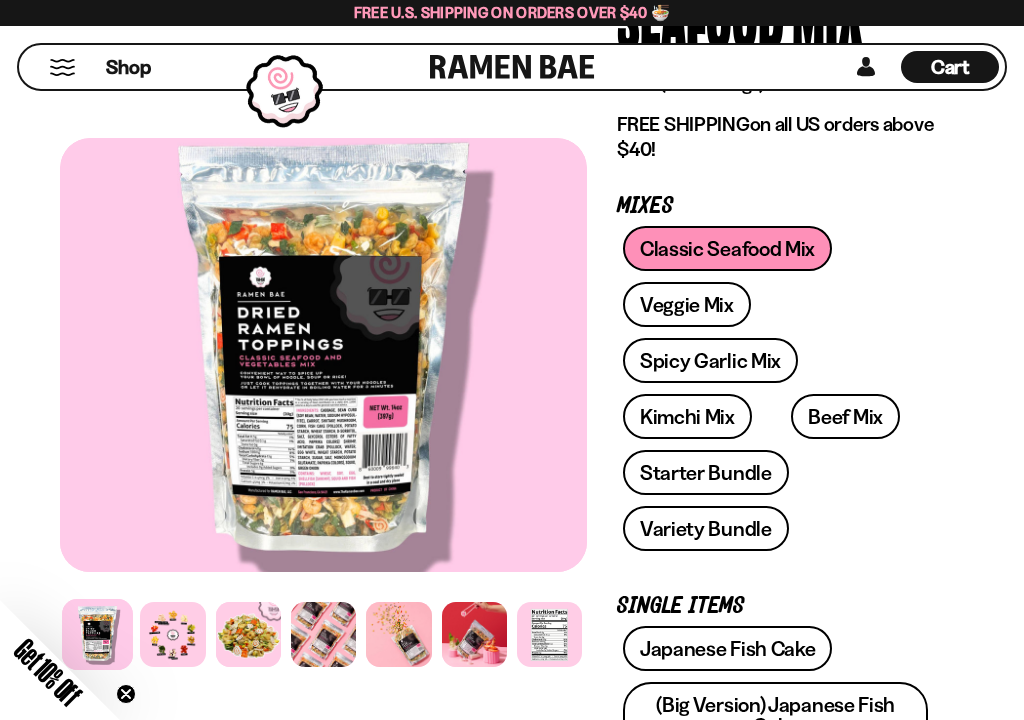 click on "Variety Bundle" at bounding box center [706, 528] 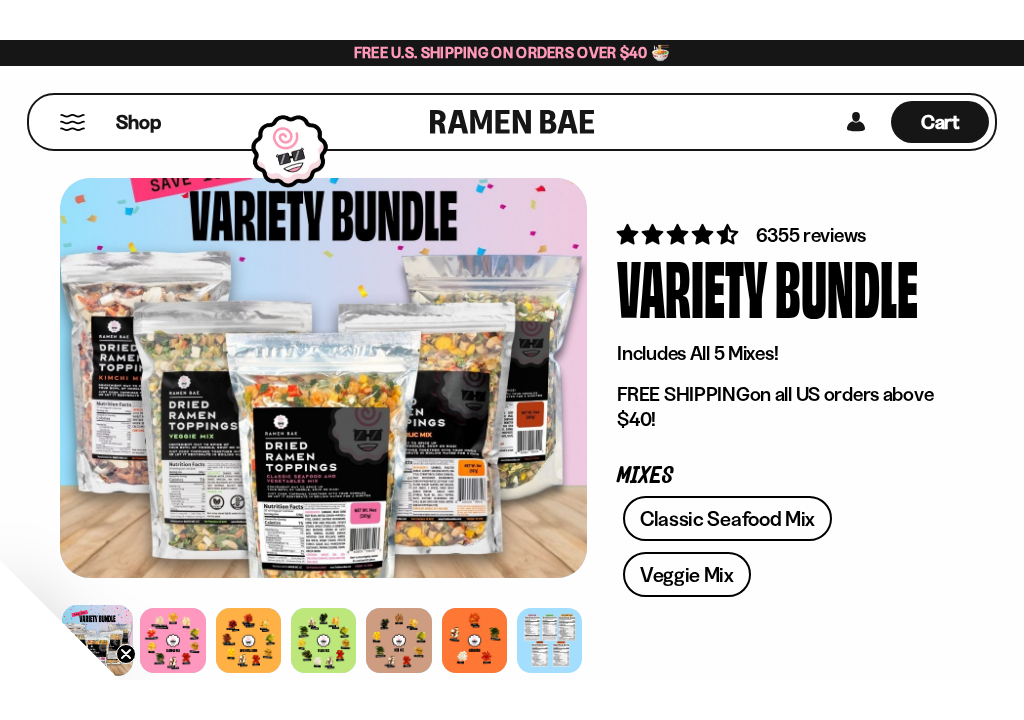 scroll, scrollTop: 0, scrollLeft: 0, axis: both 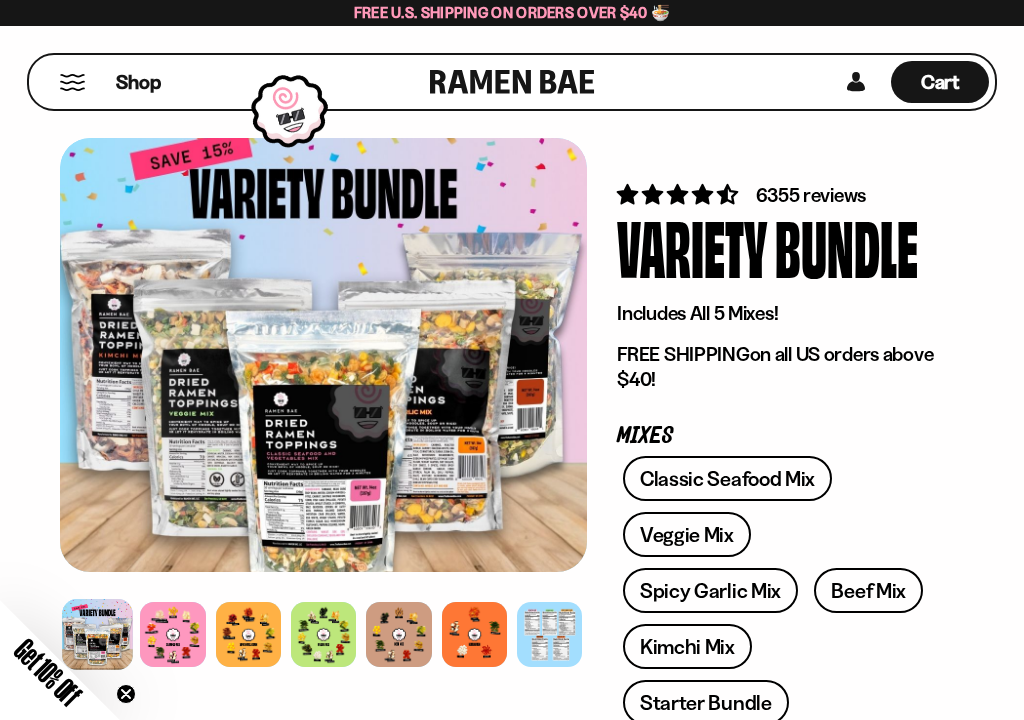 click on "Cart" at bounding box center (940, 82) 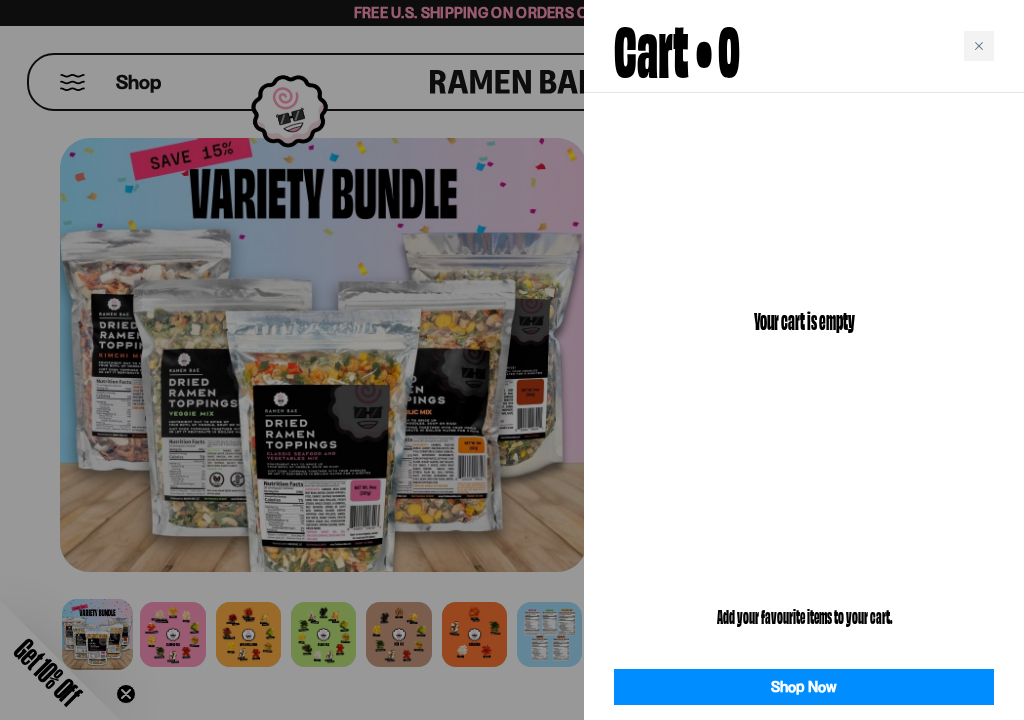 click at bounding box center [512, 360] 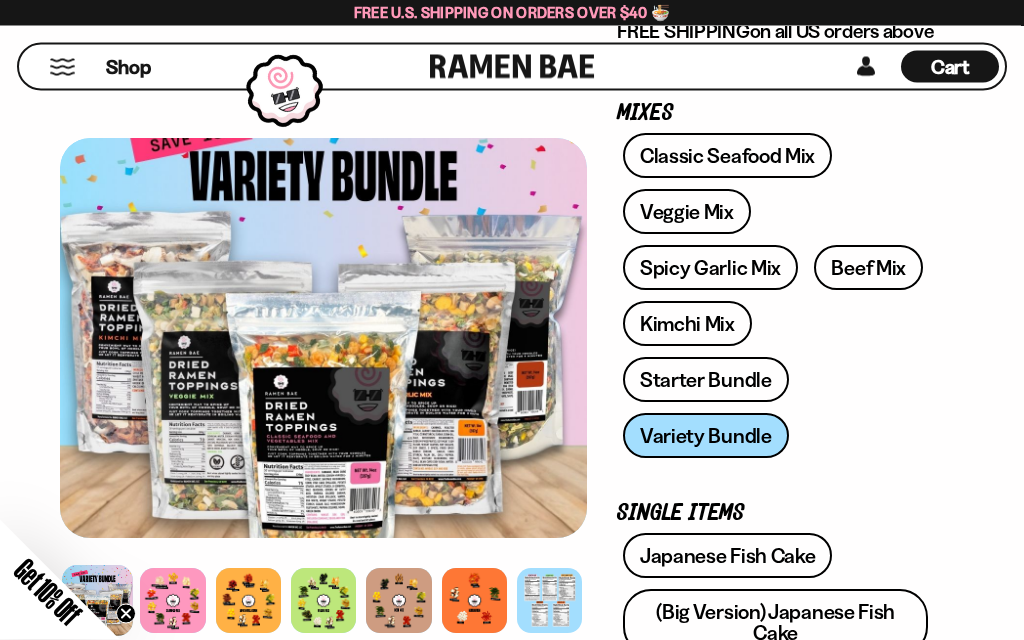 scroll, scrollTop: 323, scrollLeft: 0, axis: vertical 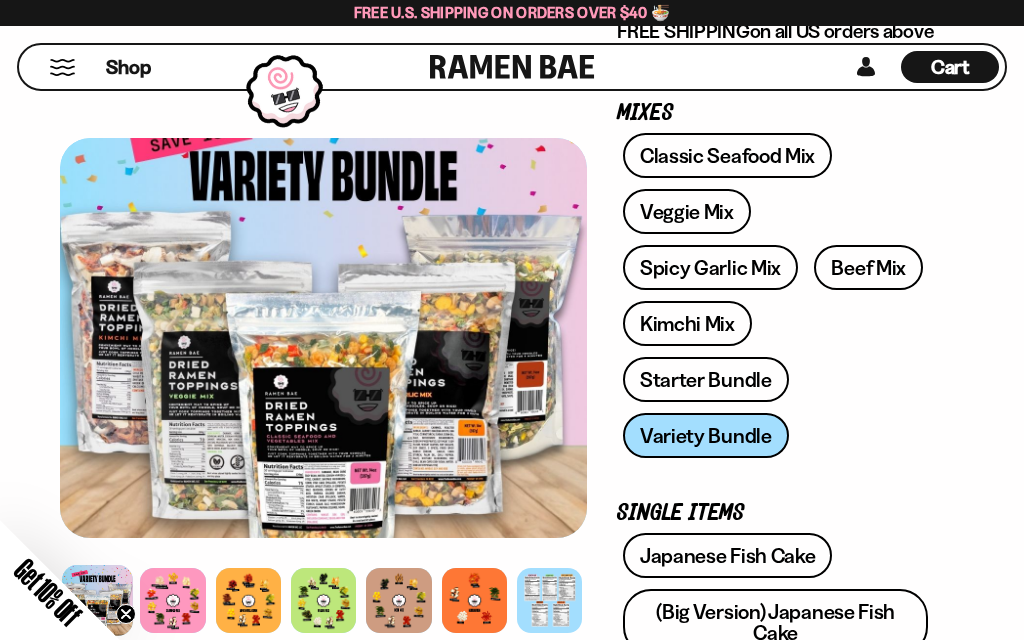 click on "Shop" at bounding box center [128, 67] 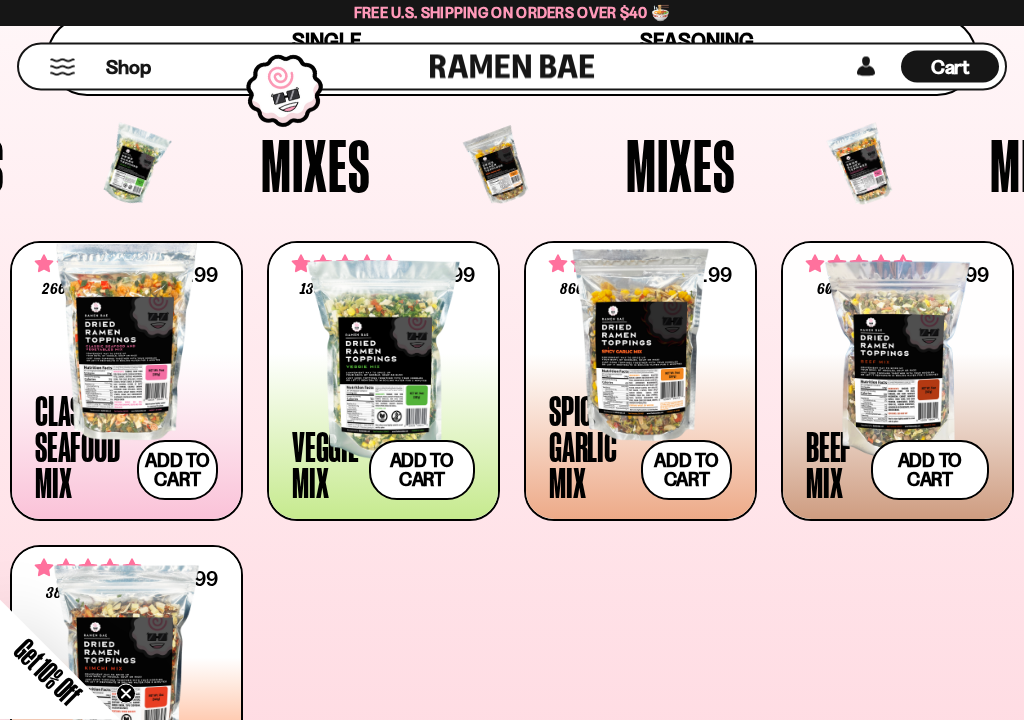 scroll, scrollTop: 549, scrollLeft: 0, axis: vertical 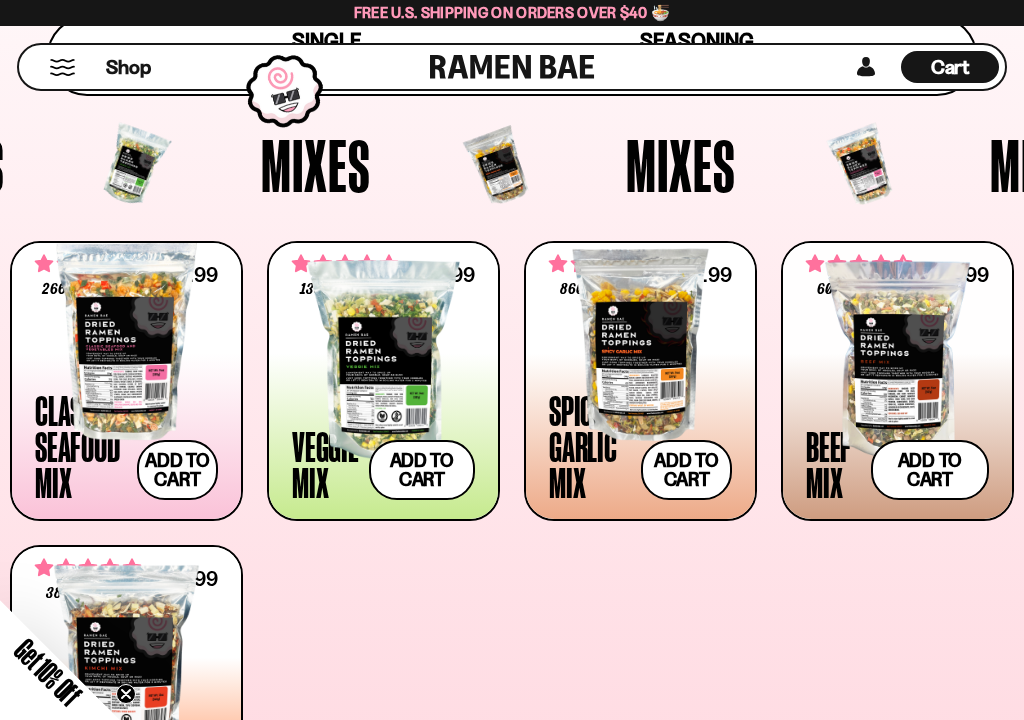 click on "Add to cart
Add
—
Regular price
$26.99
Regular price
Sale price
$26.99
Unit price
/
per" at bounding box center (177, 470) 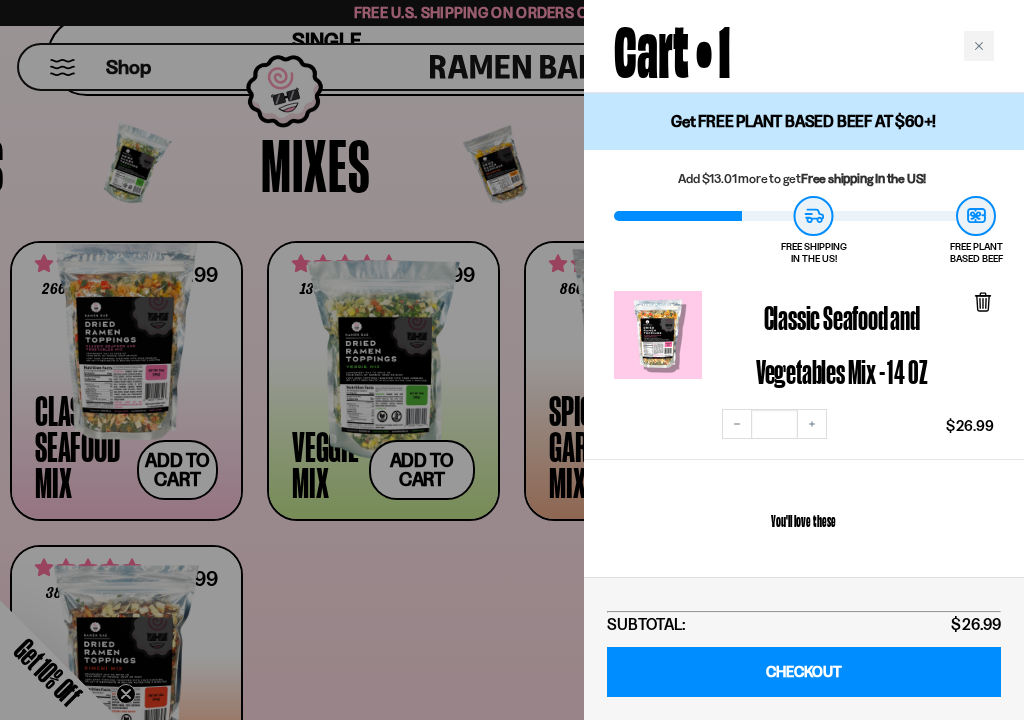click at bounding box center (512, 360) 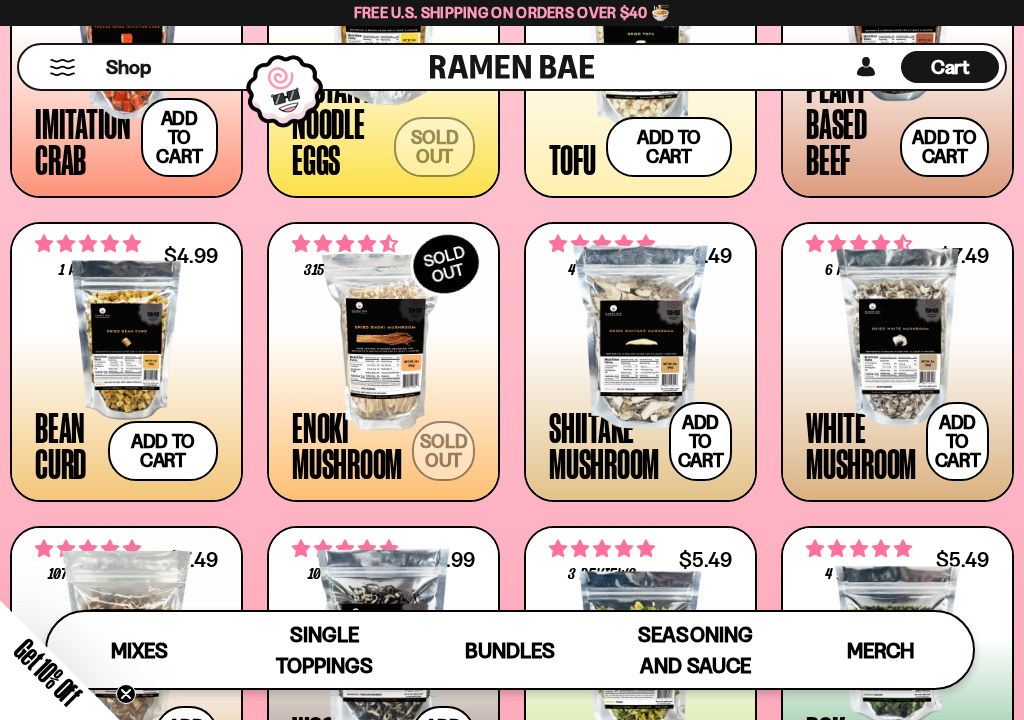scroll, scrollTop: 1905, scrollLeft: 0, axis: vertical 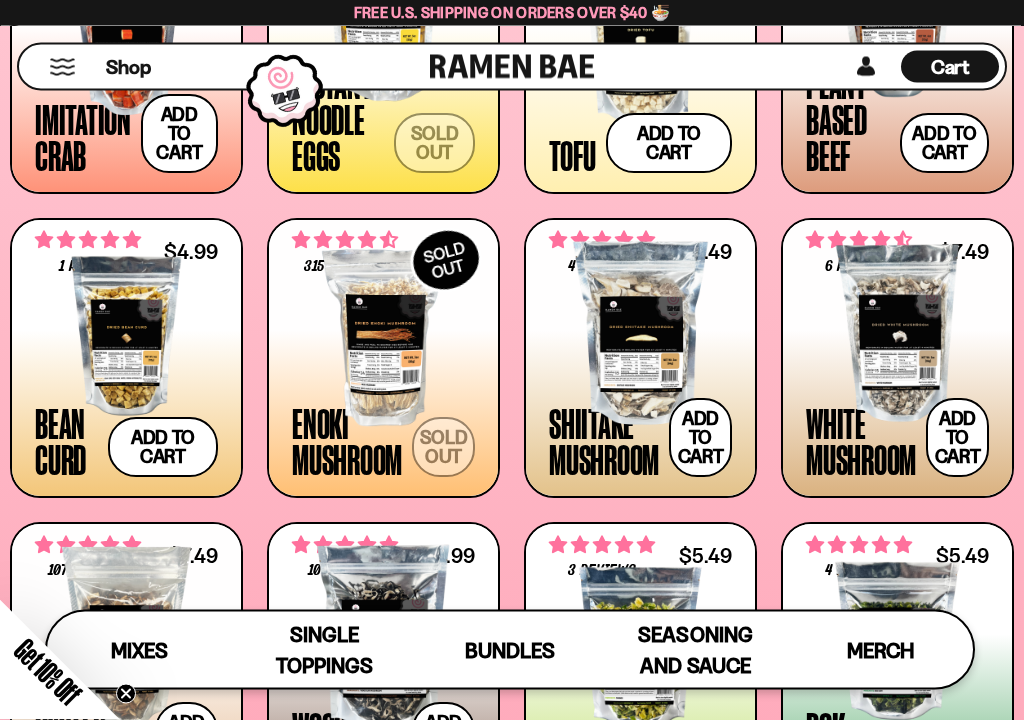 click on "Add to cart
Add
—
Regular price
$7.49
Regular price
Sale price
$7.49
Unit price
/
per" at bounding box center (700, 438) 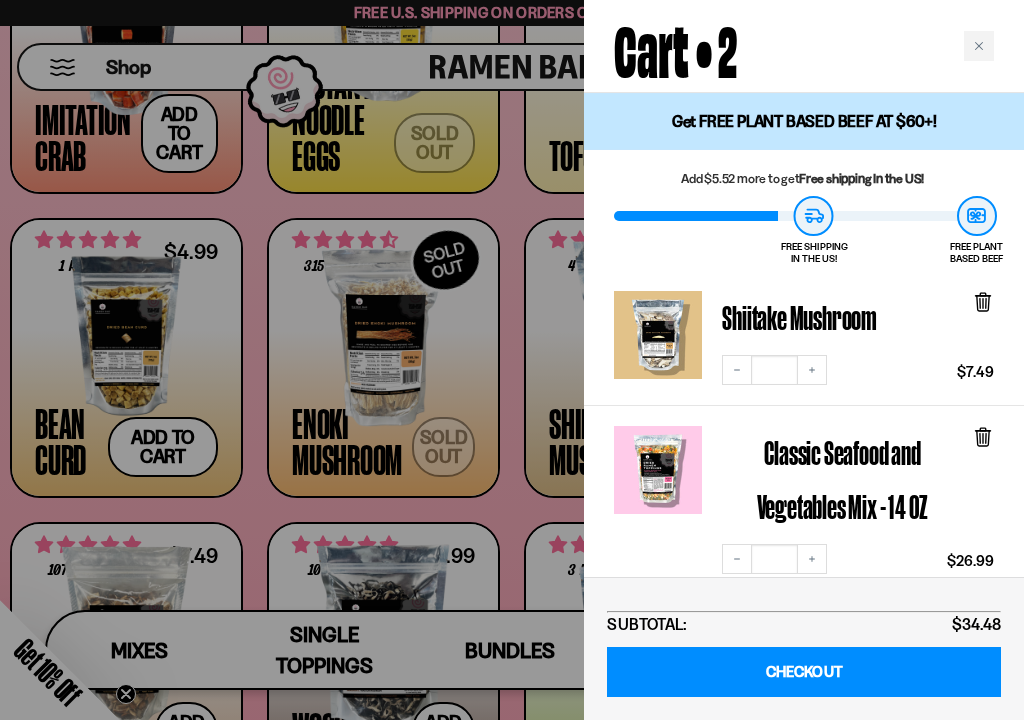 click at bounding box center [979, 46] 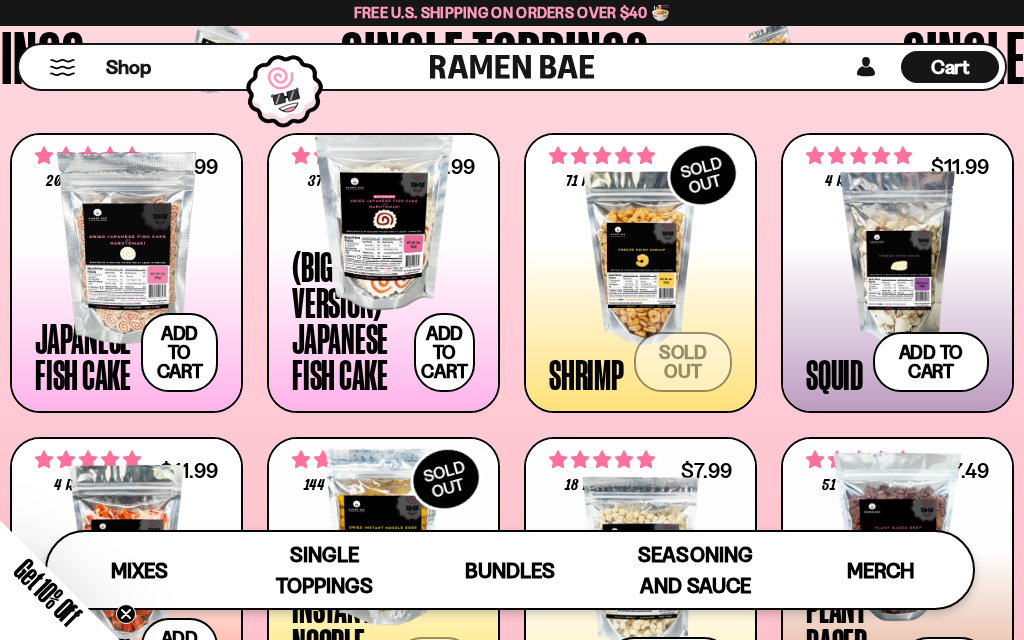scroll, scrollTop: 1381, scrollLeft: 0, axis: vertical 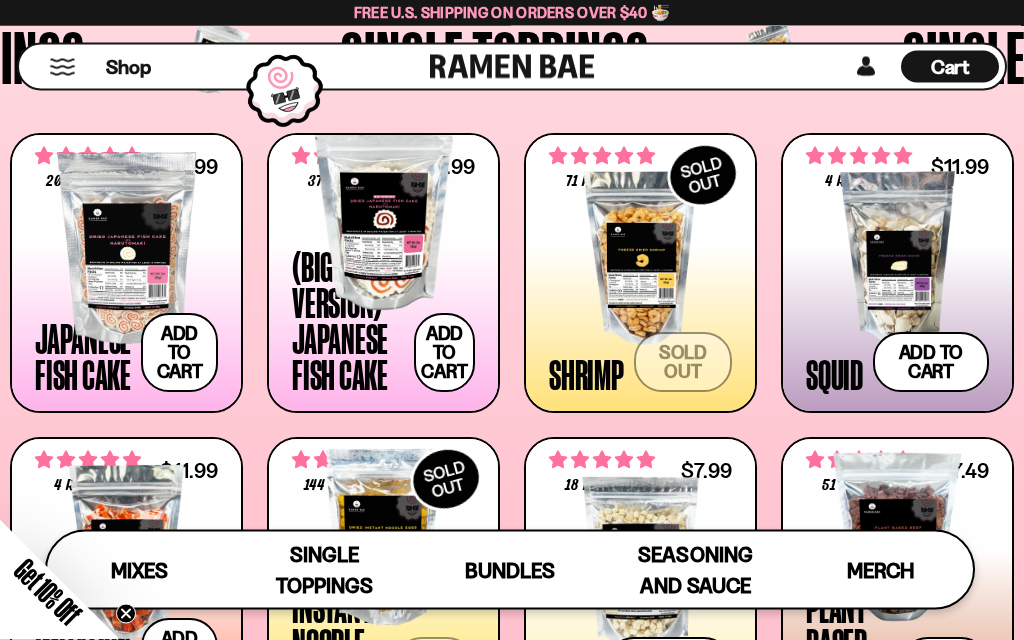 click on "Add to cart
Add
—
Regular price
$9.99
Regular price
Sale price
$9.99
Unit price
/
per" at bounding box center (179, 353) 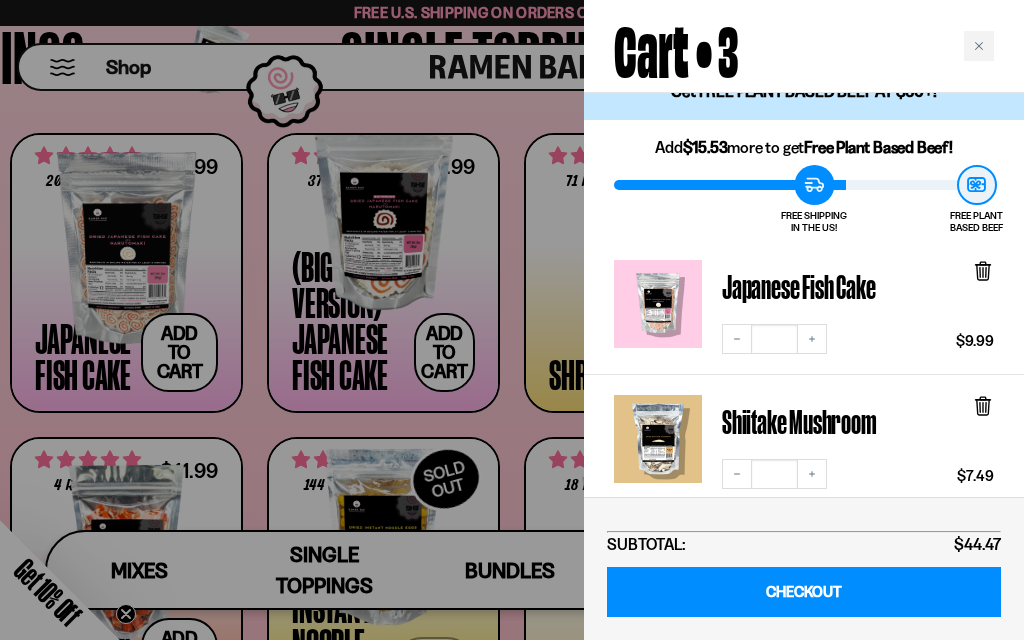 scroll, scrollTop: 29, scrollLeft: 0, axis: vertical 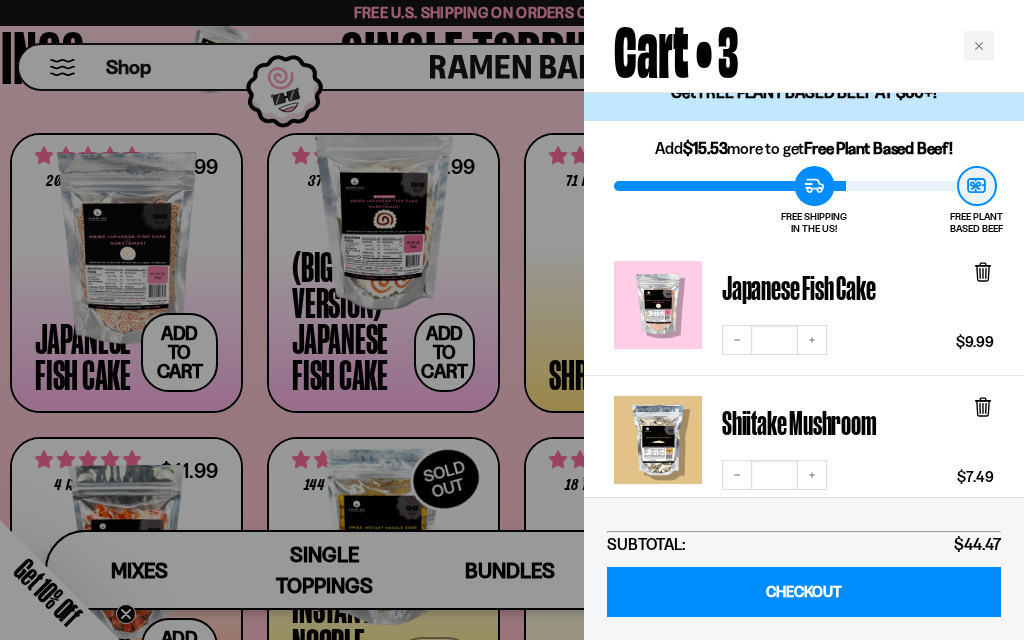 click at bounding box center (979, 46) 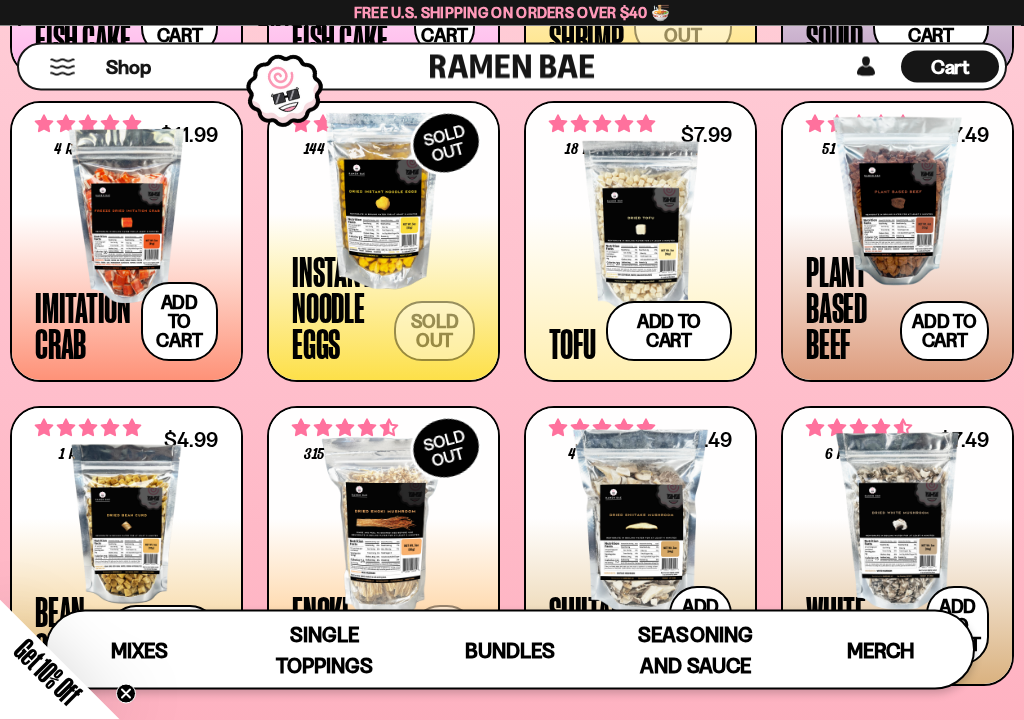 scroll, scrollTop: 1718, scrollLeft: 0, axis: vertical 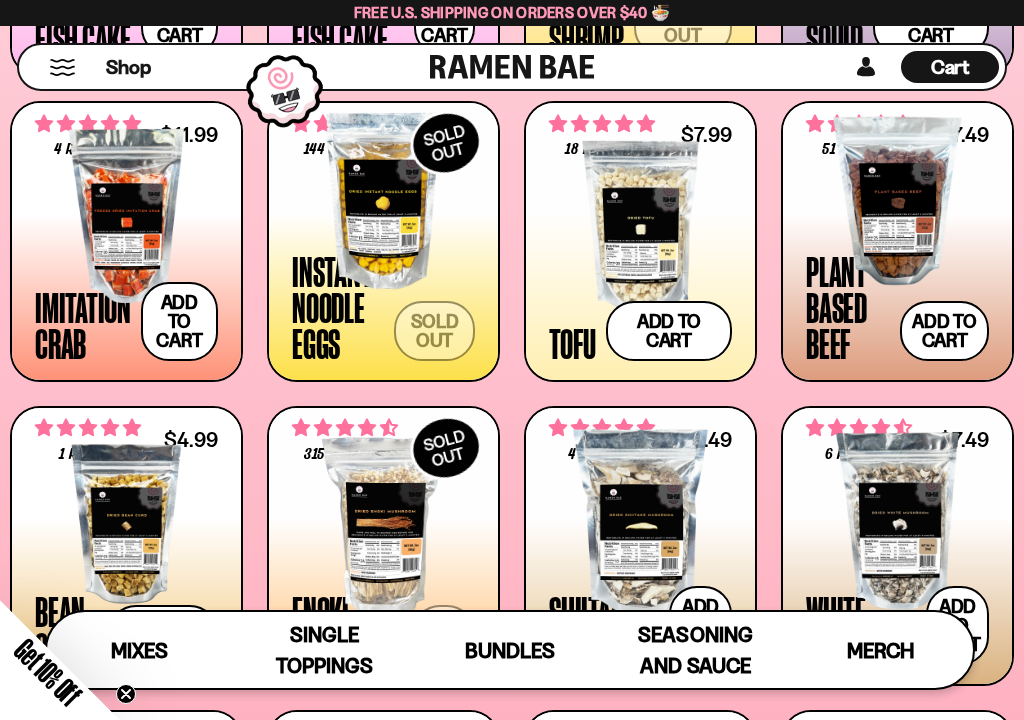 click on "Add to cart
Add
—
Regular price
$11.99
Regular price
Sale price
$11.99
Unit price
/
per" at bounding box center (179, 321) 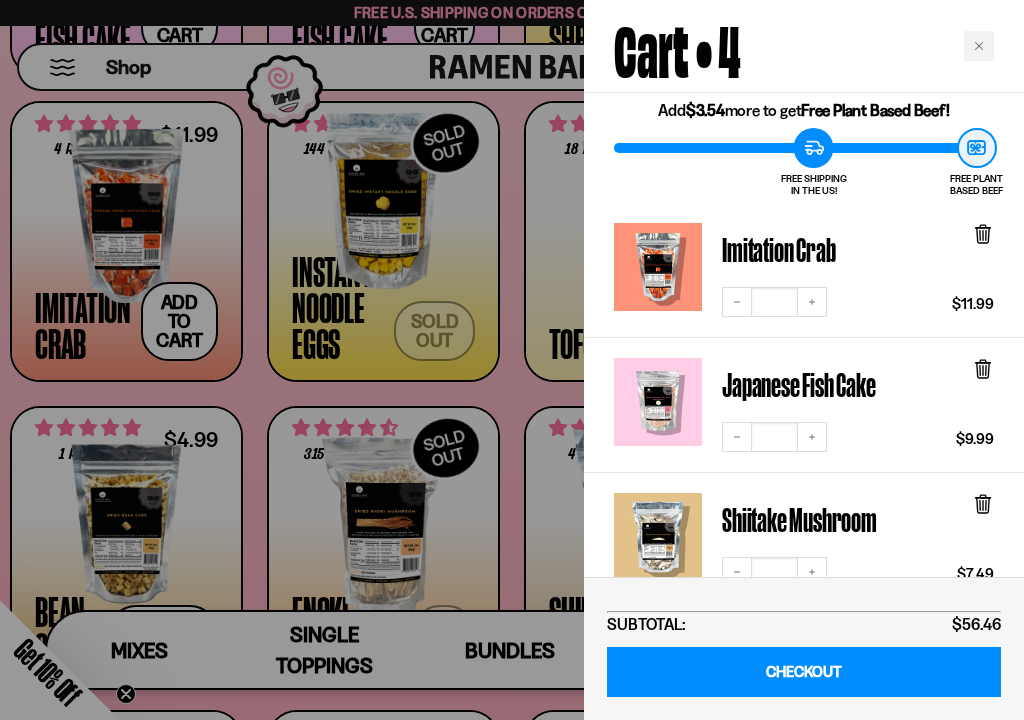 scroll, scrollTop: 69, scrollLeft: 0, axis: vertical 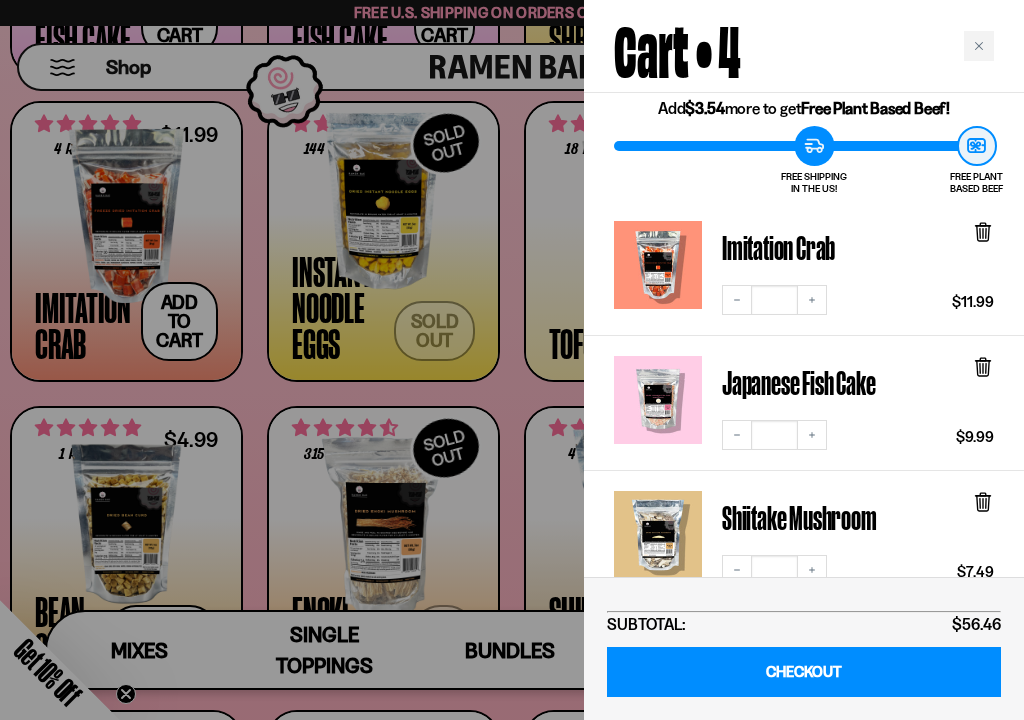 click at bounding box center (979, 46) 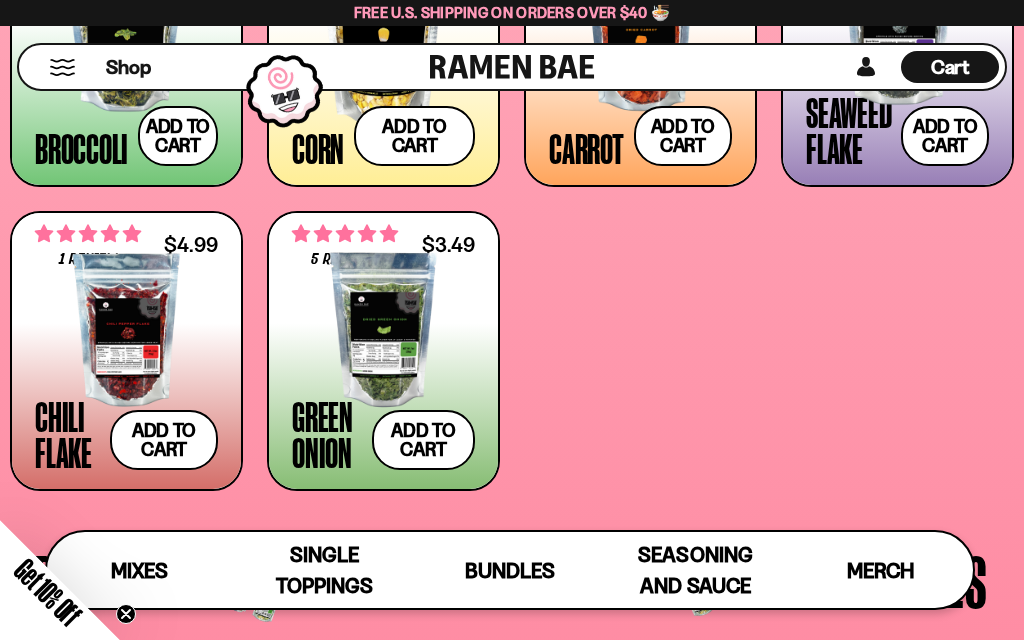 scroll, scrollTop: 2824, scrollLeft: 0, axis: vertical 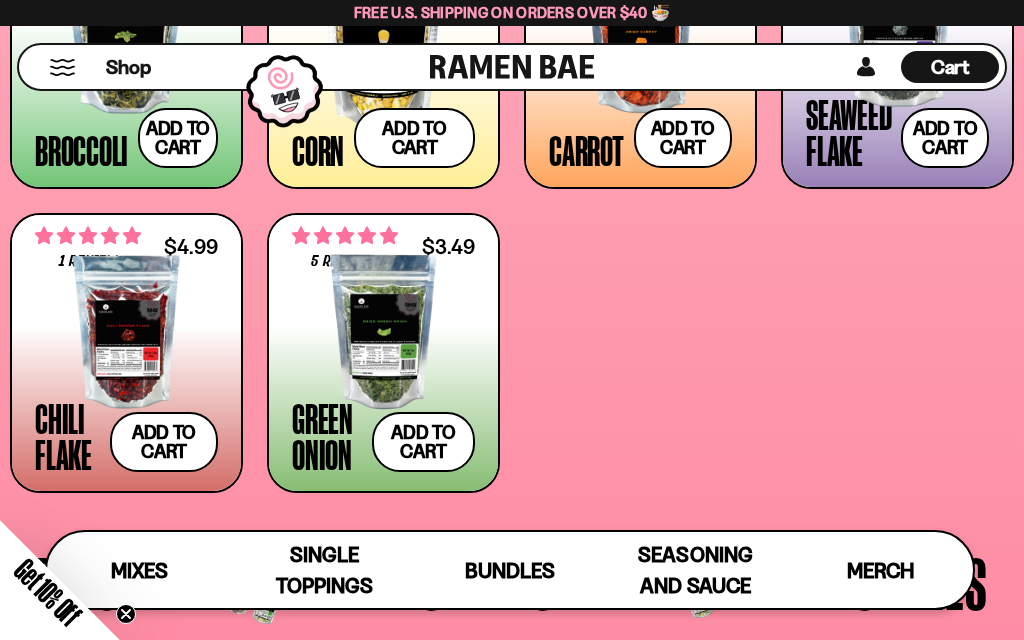 click on "Add to cart
Add
—
Regular price
$3.49
Regular price
Sale price
$3.49
Unit price
/
per" at bounding box center (423, 442) 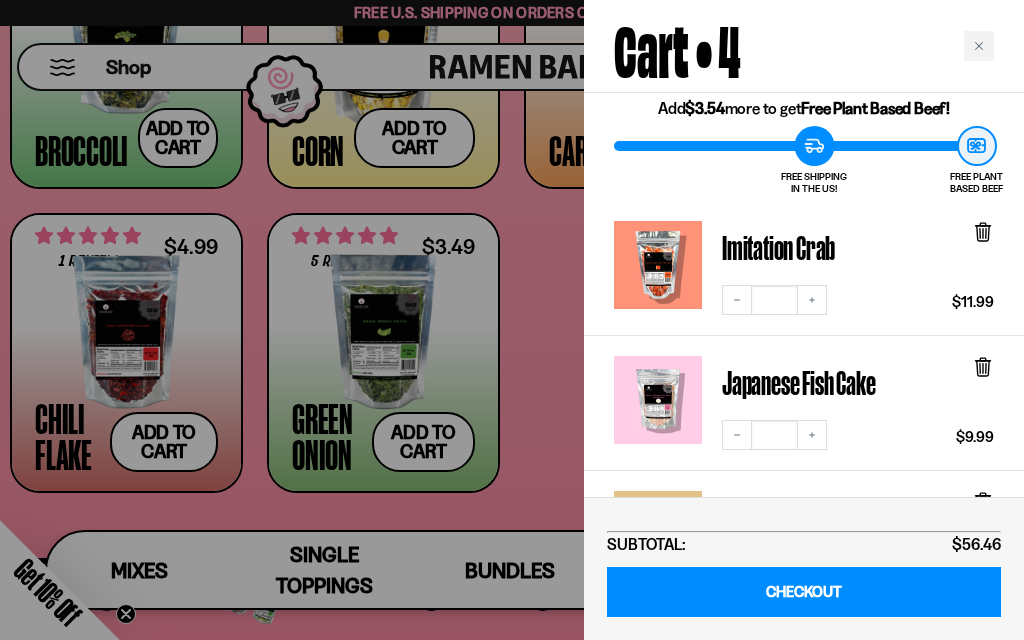 click at bounding box center [512, 320] 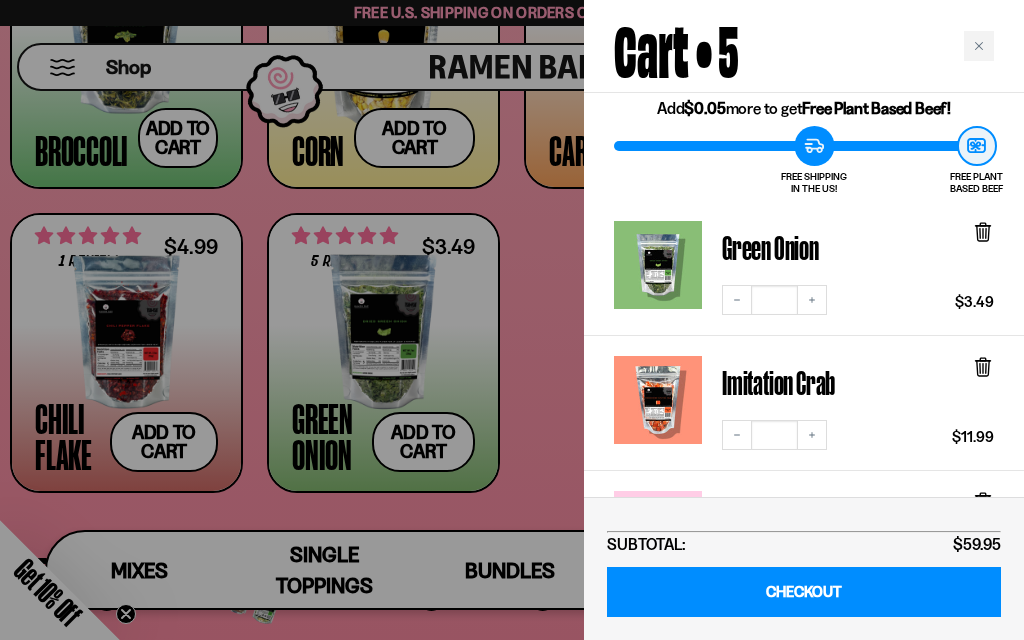 click at bounding box center (512, 320) 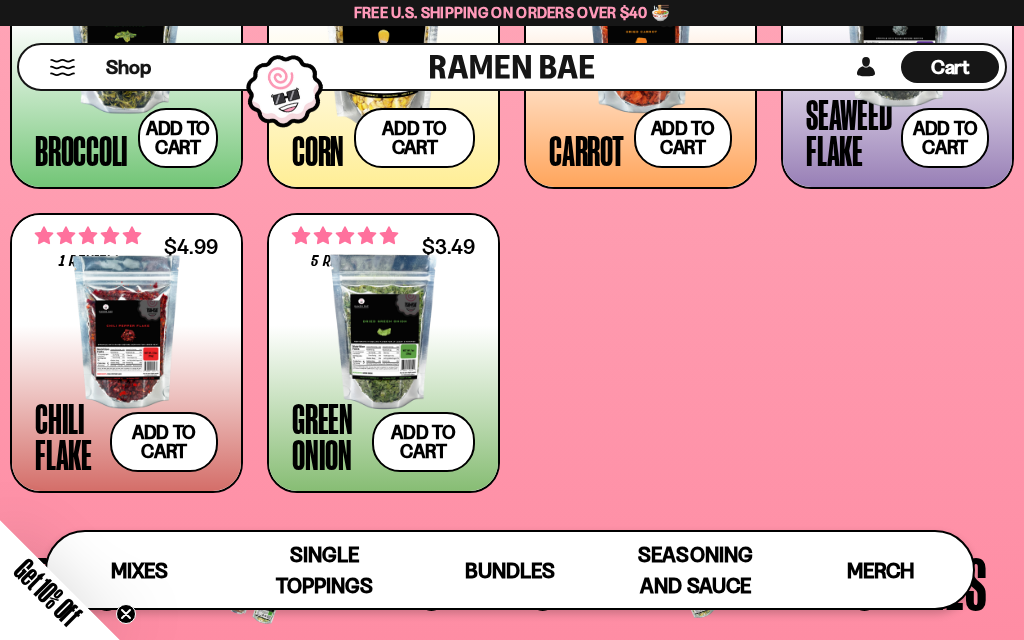click on "204 reviews
$9.99
Japanese Fish Cake
Add to cart
Add
—
Regular price
$9.99
Regular price
Sale price
$9.99
Unit price
/
per" at bounding box center (512, -408) 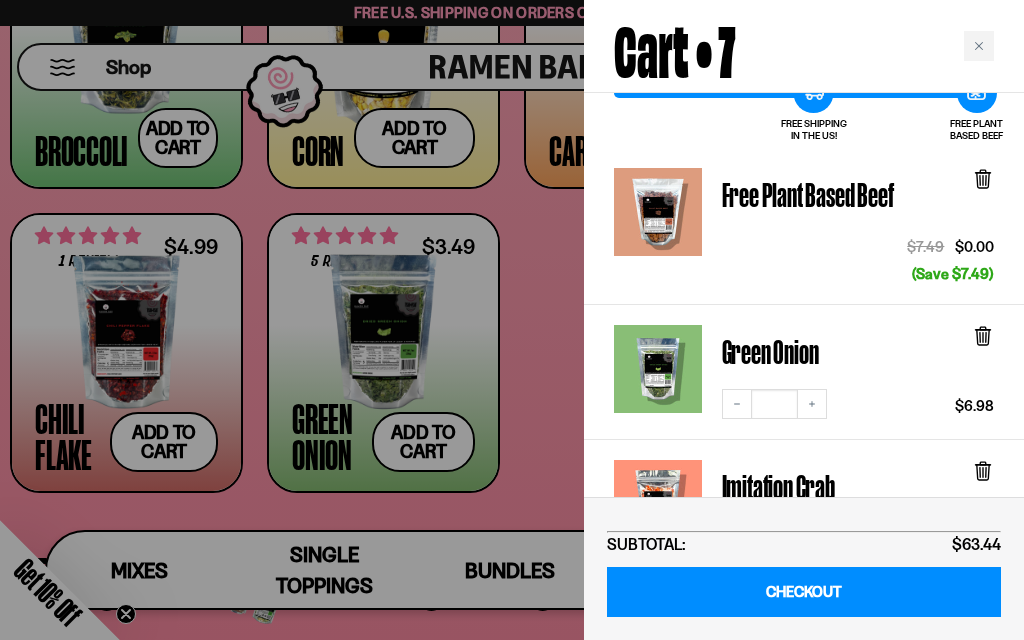 scroll, scrollTop: 123, scrollLeft: 0, axis: vertical 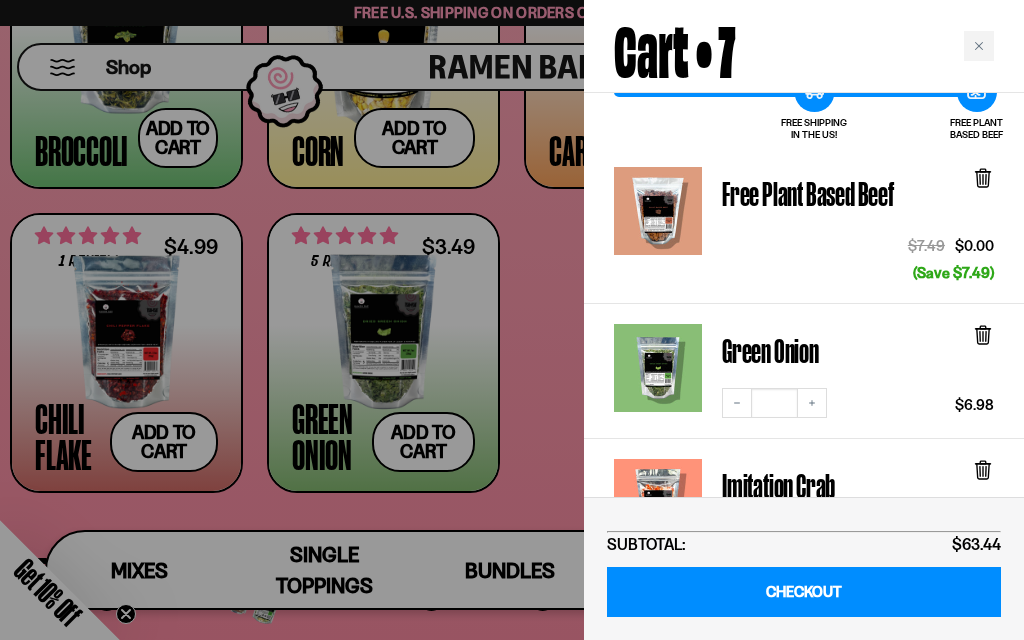 click on "Decrease quantity" at bounding box center [737, 403] 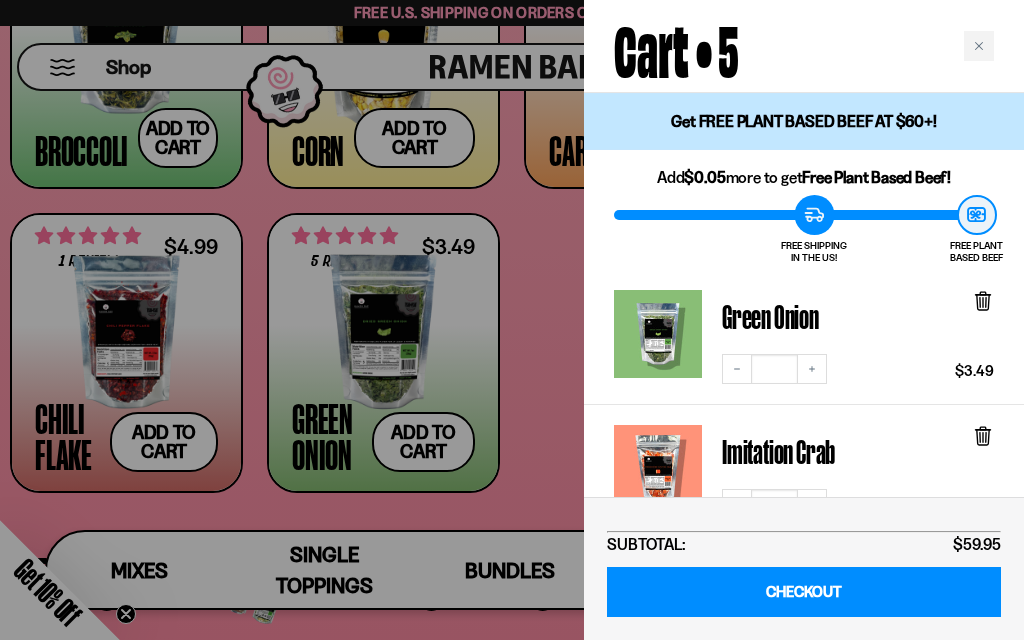 scroll, scrollTop: 0, scrollLeft: 0, axis: both 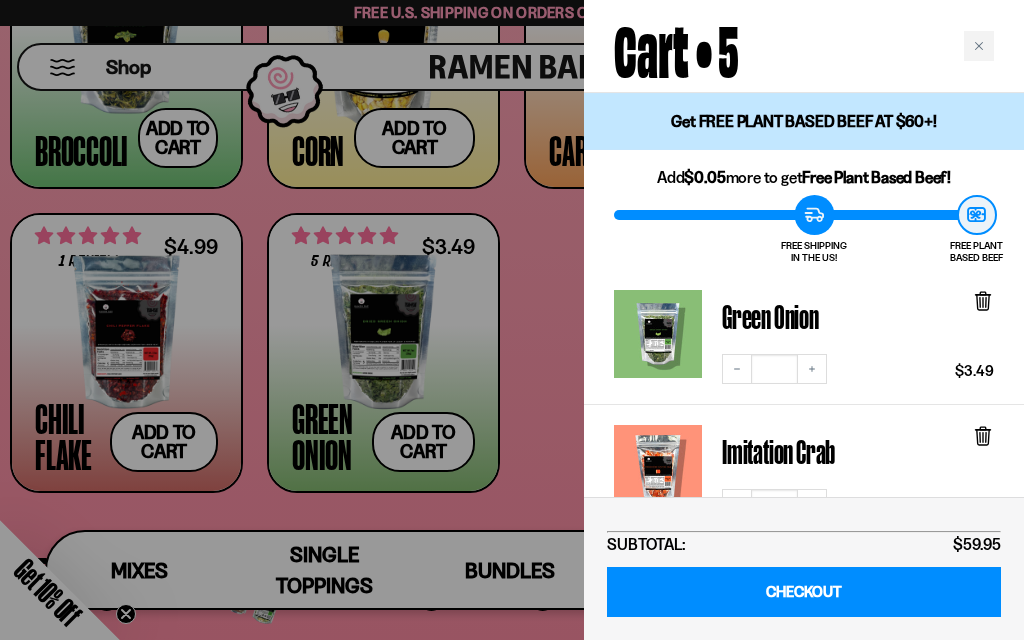 click at bounding box center (979, 46) 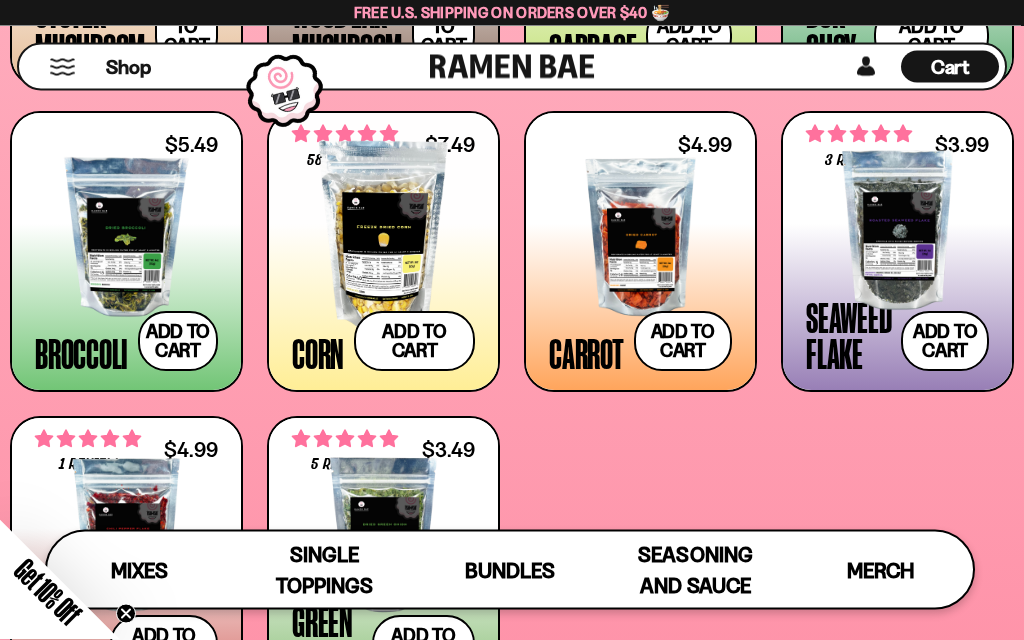 scroll, scrollTop: 2621, scrollLeft: 0, axis: vertical 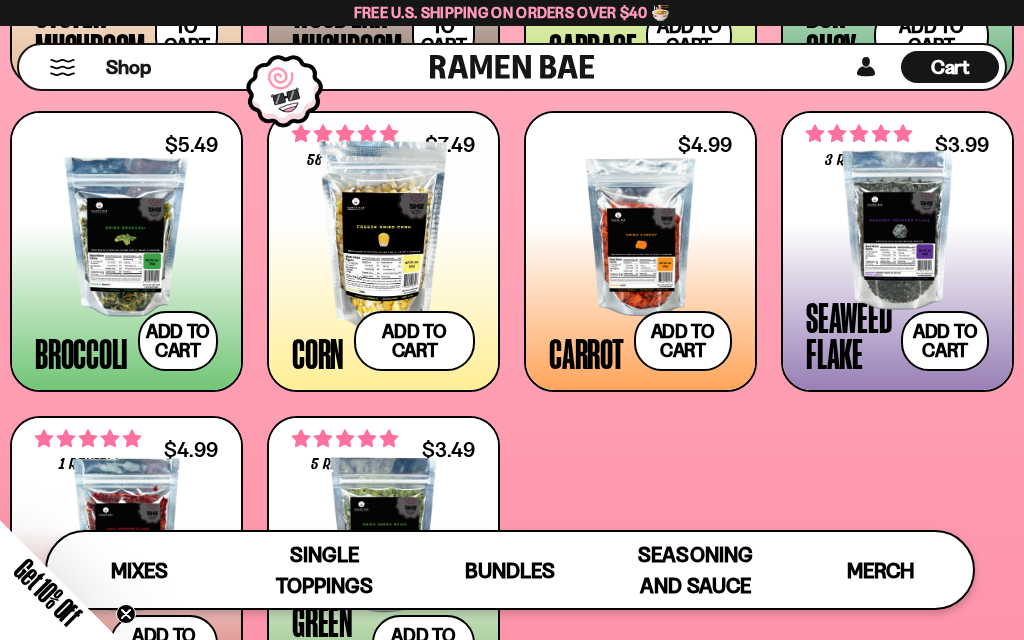 click on "Add to cart
Add
—
Regular price
$3.99
Regular price
Sale price
$3.99
Unit price
/
per" at bounding box center (945, 341) 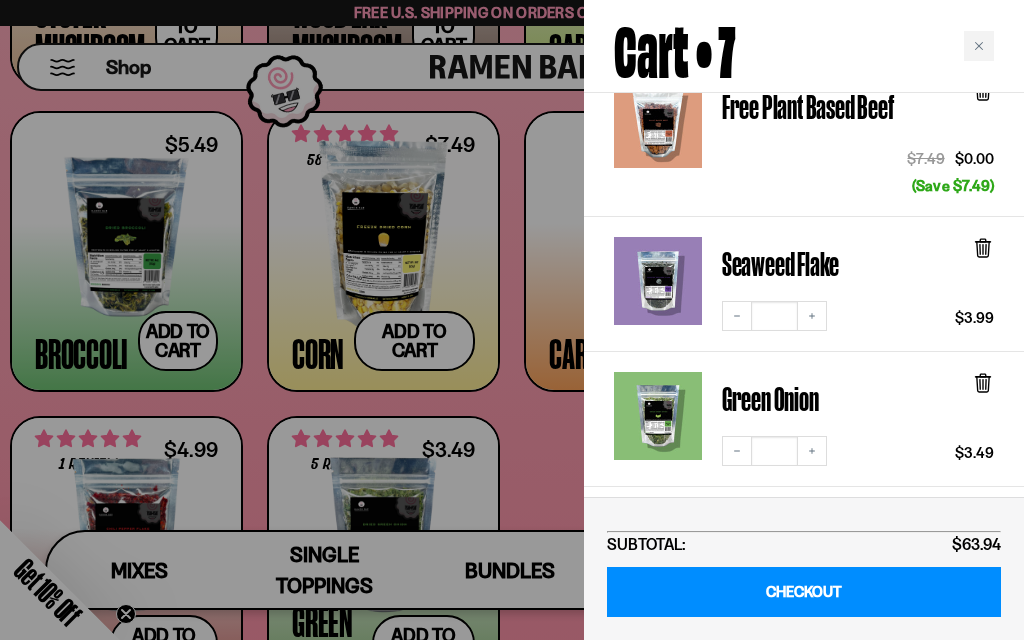 scroll, scrollTop: 229, scrollLeft: 0, axis: vertical 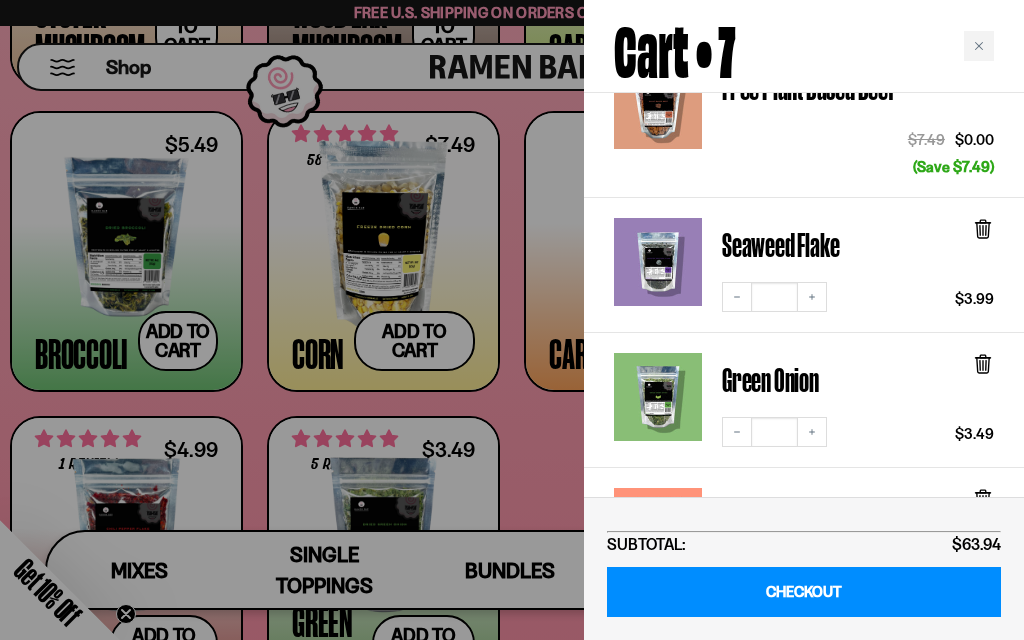 click 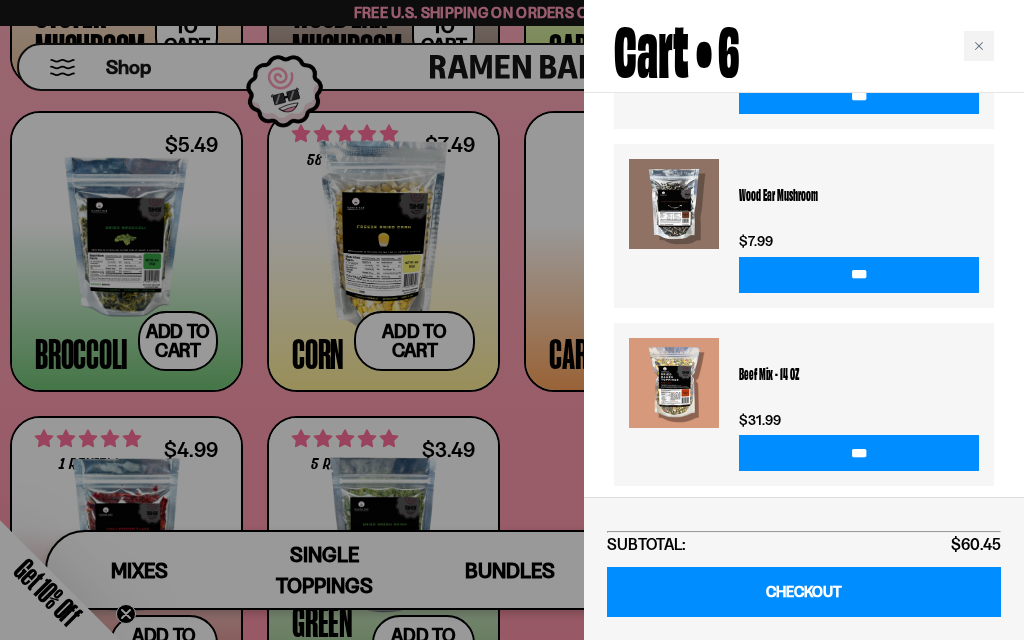 scroll, scrollTop: 1308, scrollLeft: 0, axis: vertical 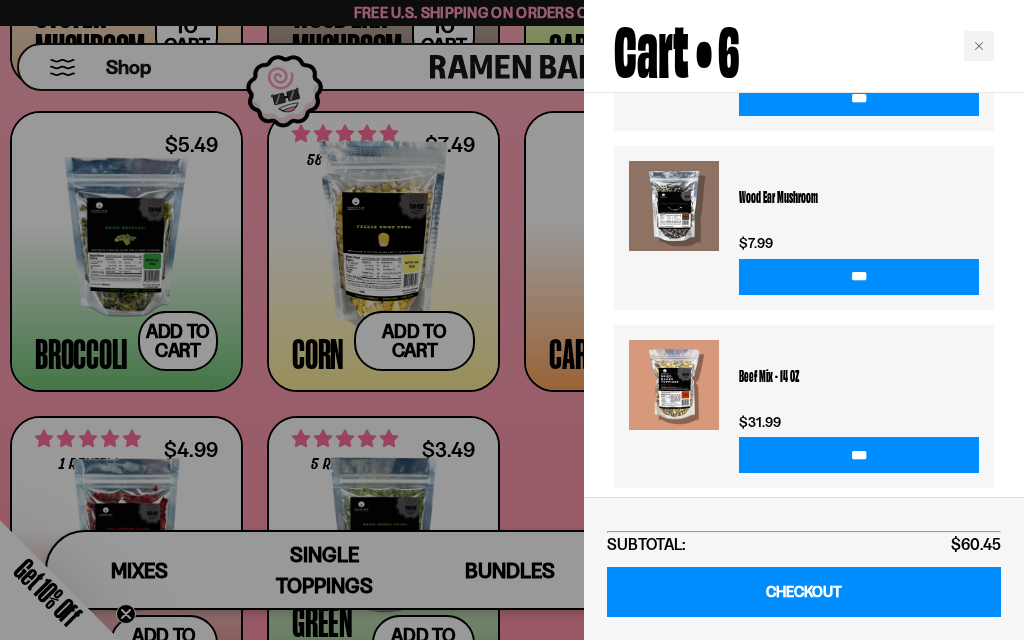 click on "CHECKOUT" at bounding box center [804, 592] 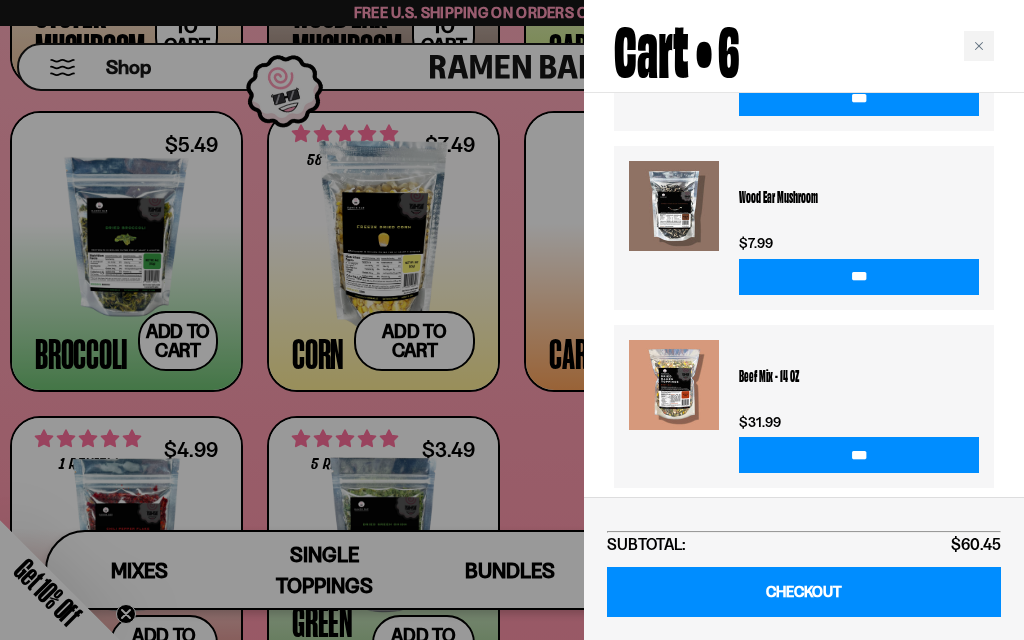 click at bounding box center [979, 46] 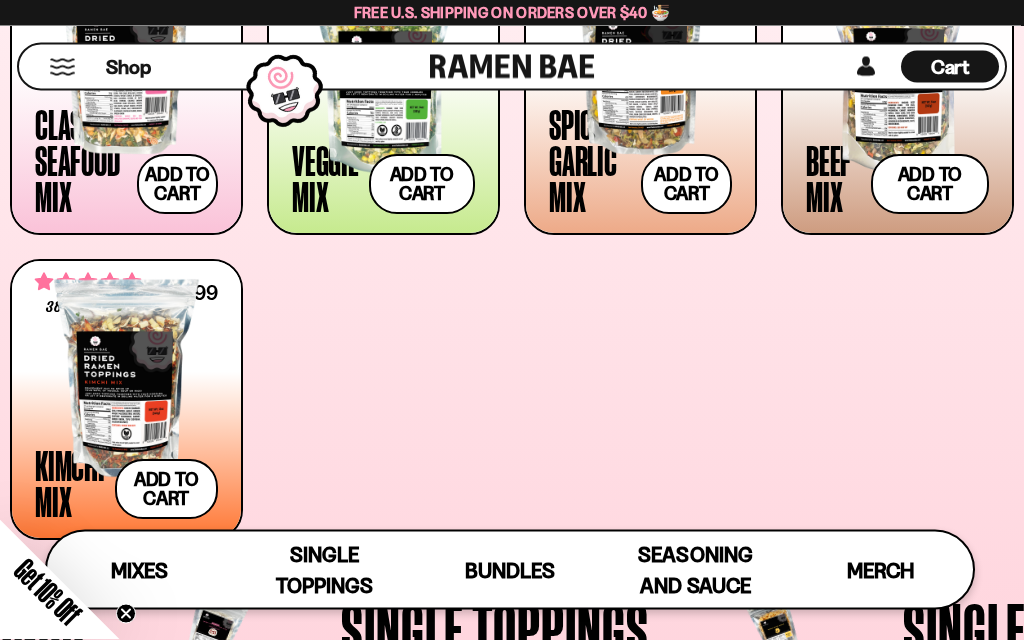 click on "2668 reviews
$26.99
Classic Seafood Mix
Add to cart
Add
—
Regular price
$26.99
Regular price
Sale price
$26.99
Unit price
/
per" at bounding box center (512, 248) 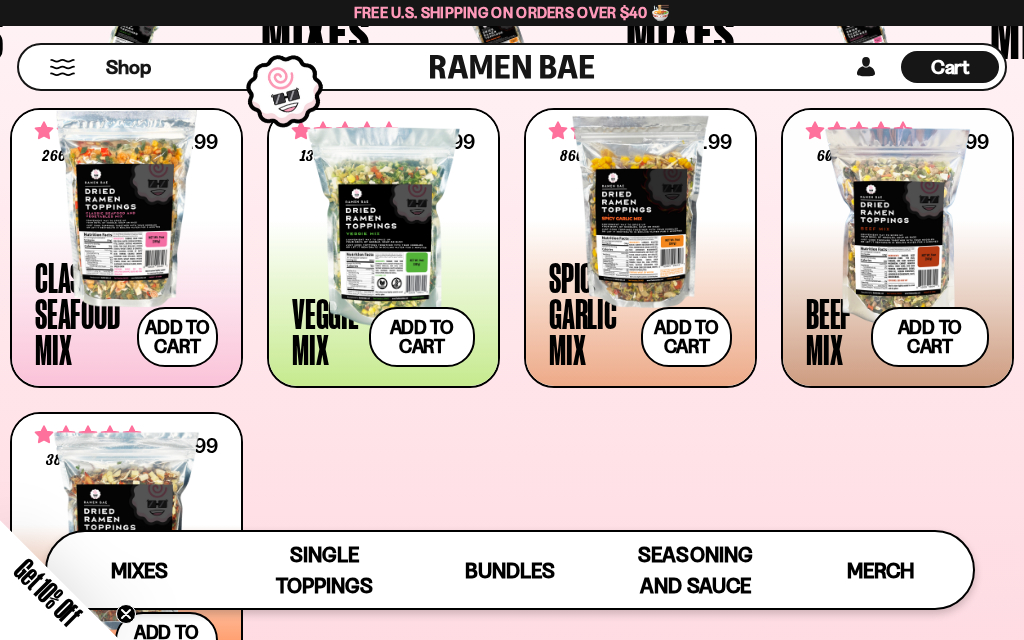 scroll, scrollTop: 640, scrollLeft: 0, axis: vertical 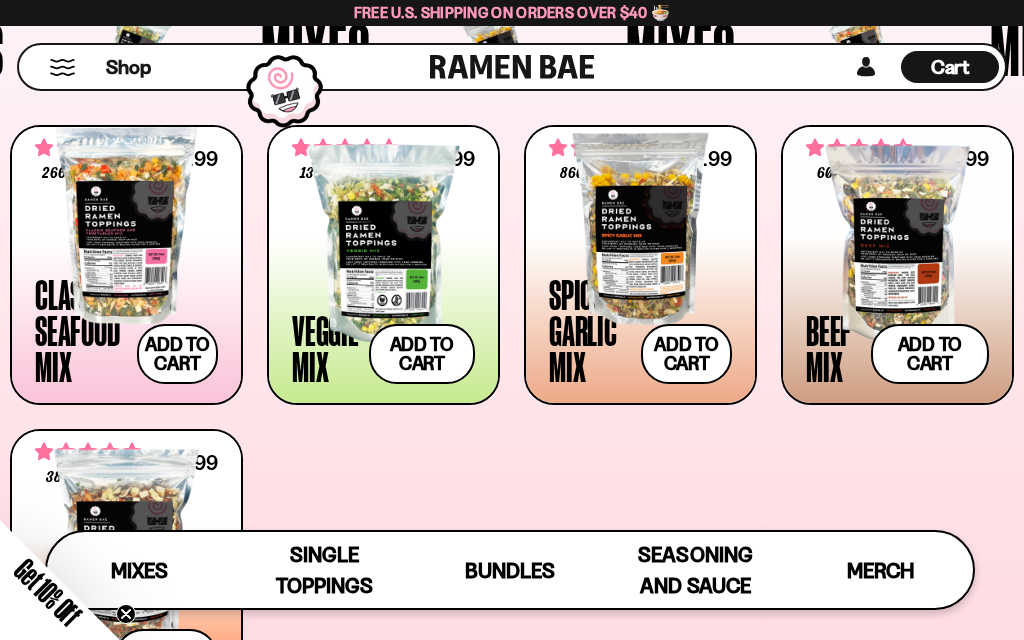 click on "Add to cart
Add
—
Regular price
$24.99
Regular price
Sale price
$24.99
Unit price
/
per" at bounding box center (422, 354) 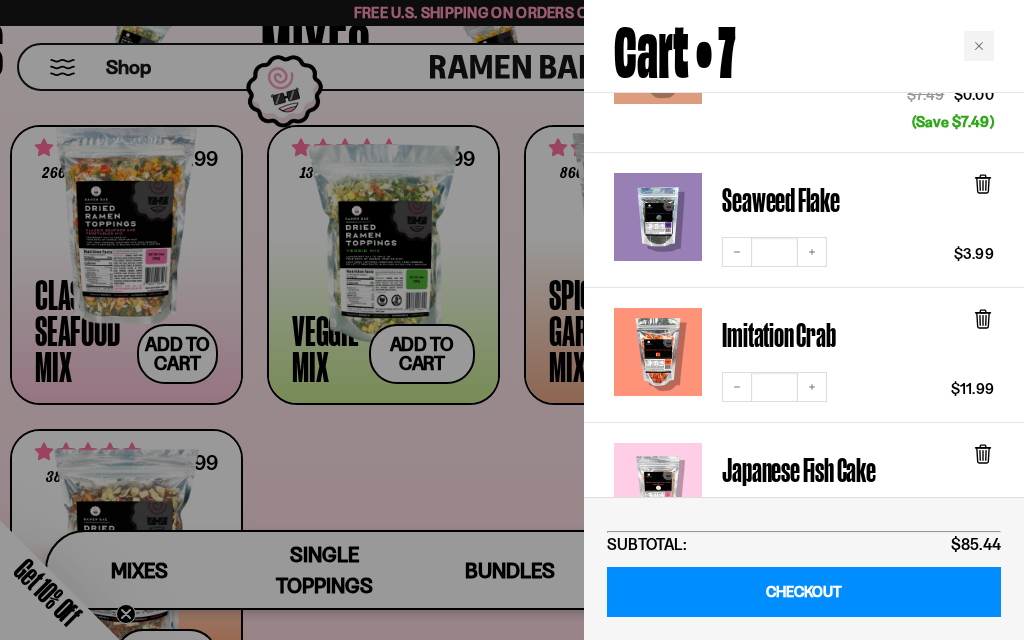 scroll, scrollTop: 411, scrollLeft: 0, axis: vertical 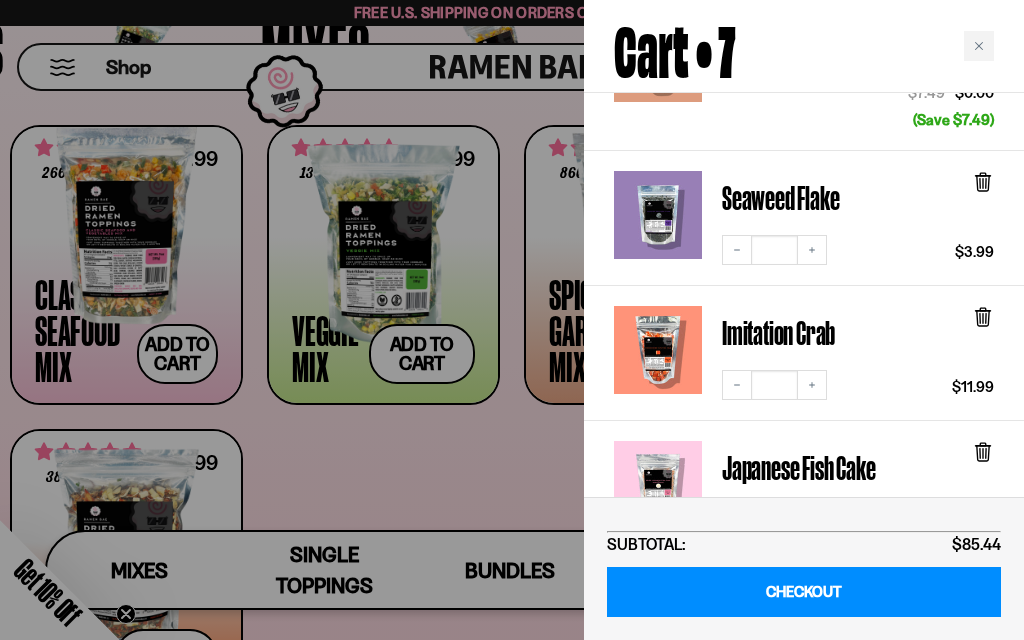 click at bounding box center (983, 333) 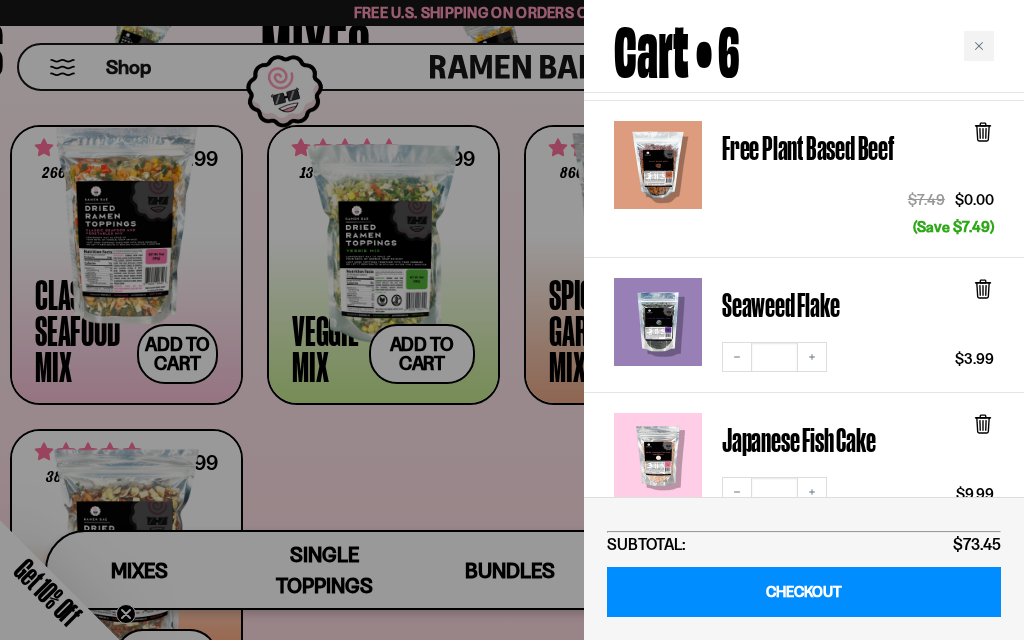 scroll, scrollTop: 307, scrollLeft: 0, axis: vertical 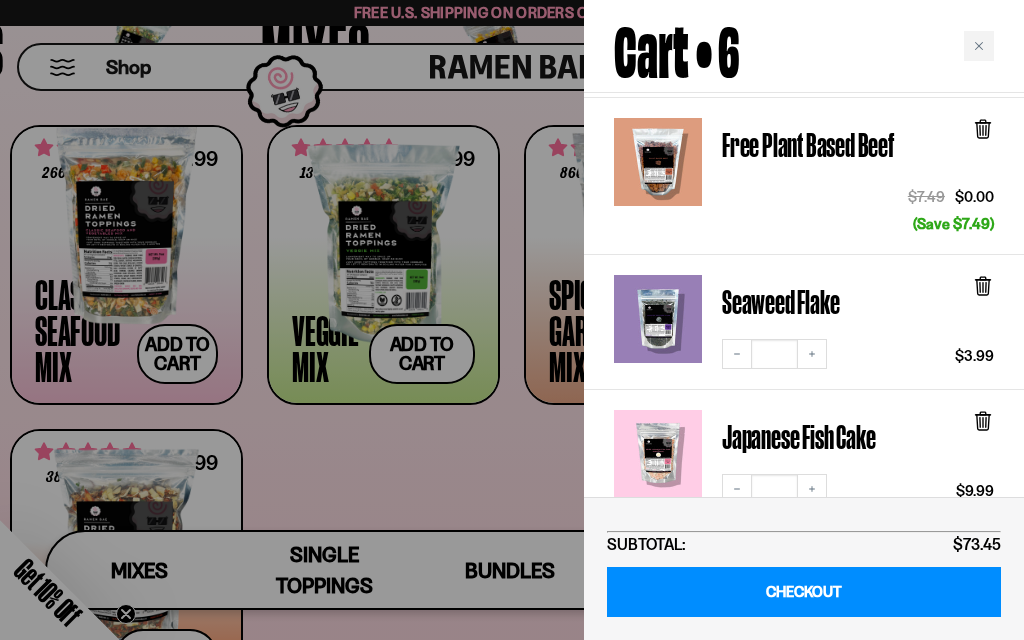 click 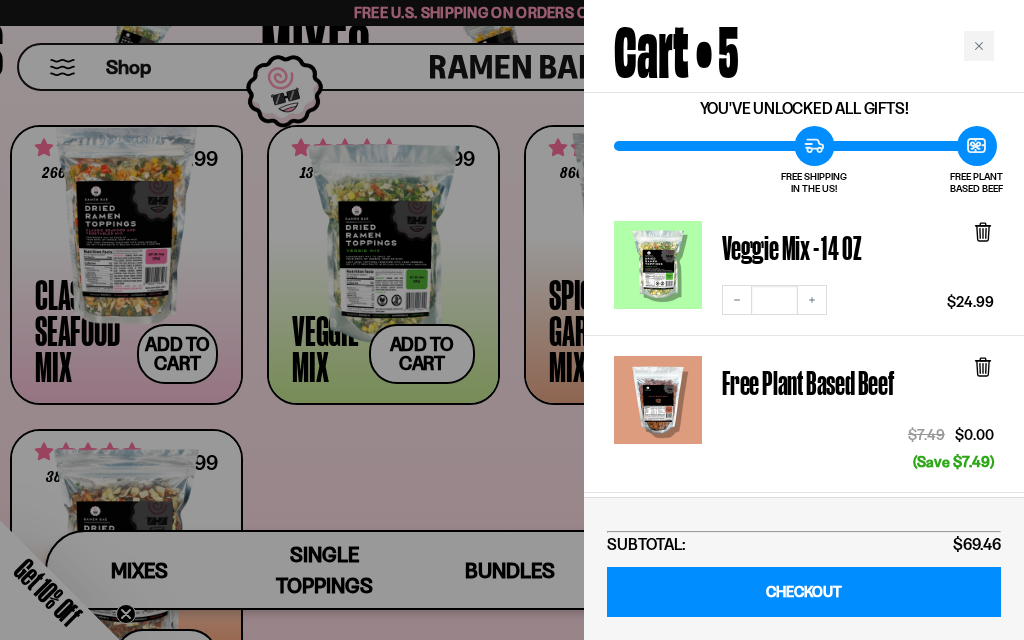 scroll, scrollTop: 68, scrollLeft: 0, axis: vertical 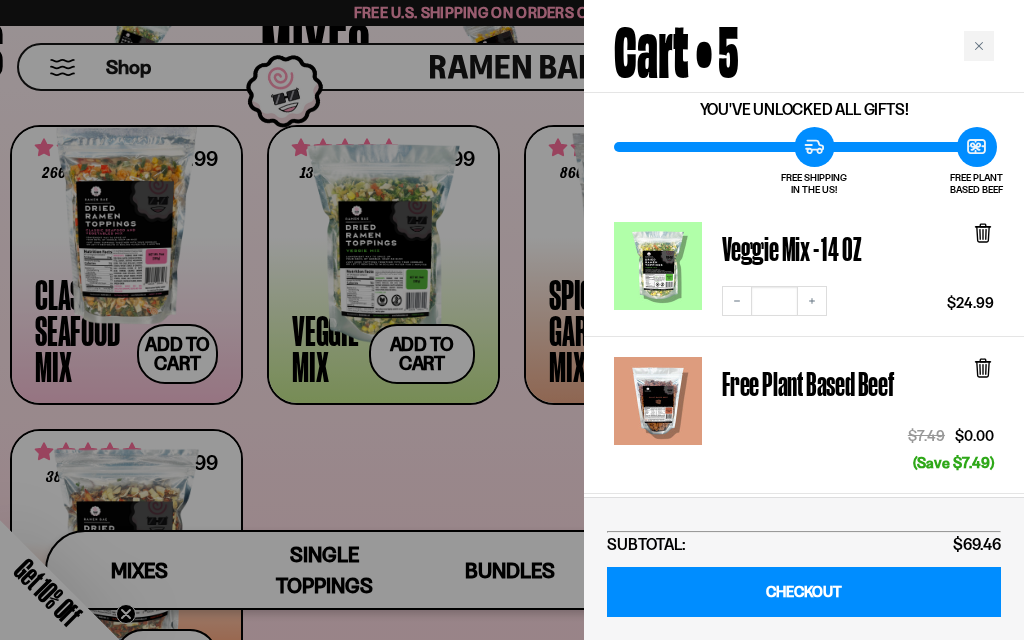 click 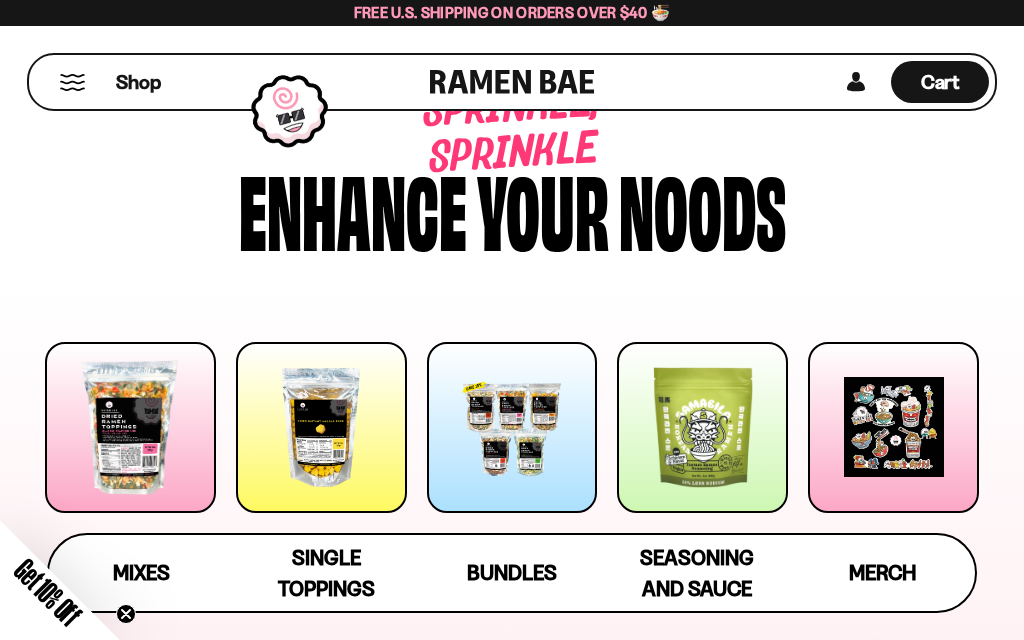 scroll, scrollTop: 0, scrollLeft: 0, axis: both 